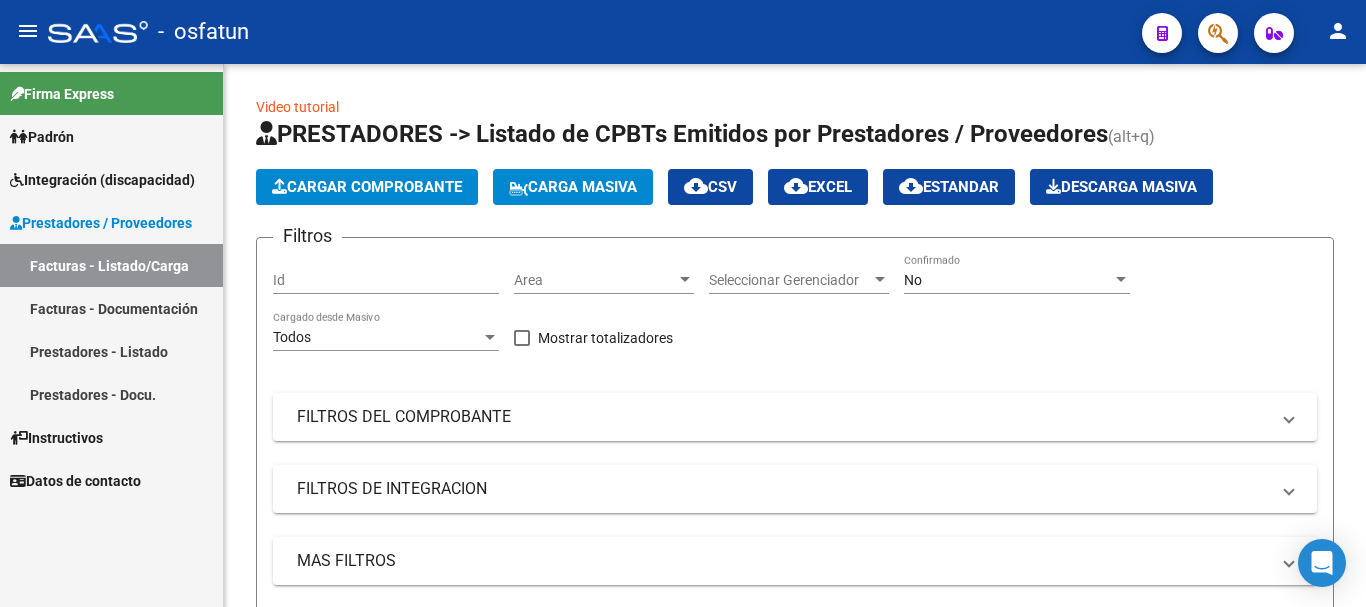 scroll, scrollTop: 0, scrollLeft: 0, axis: both 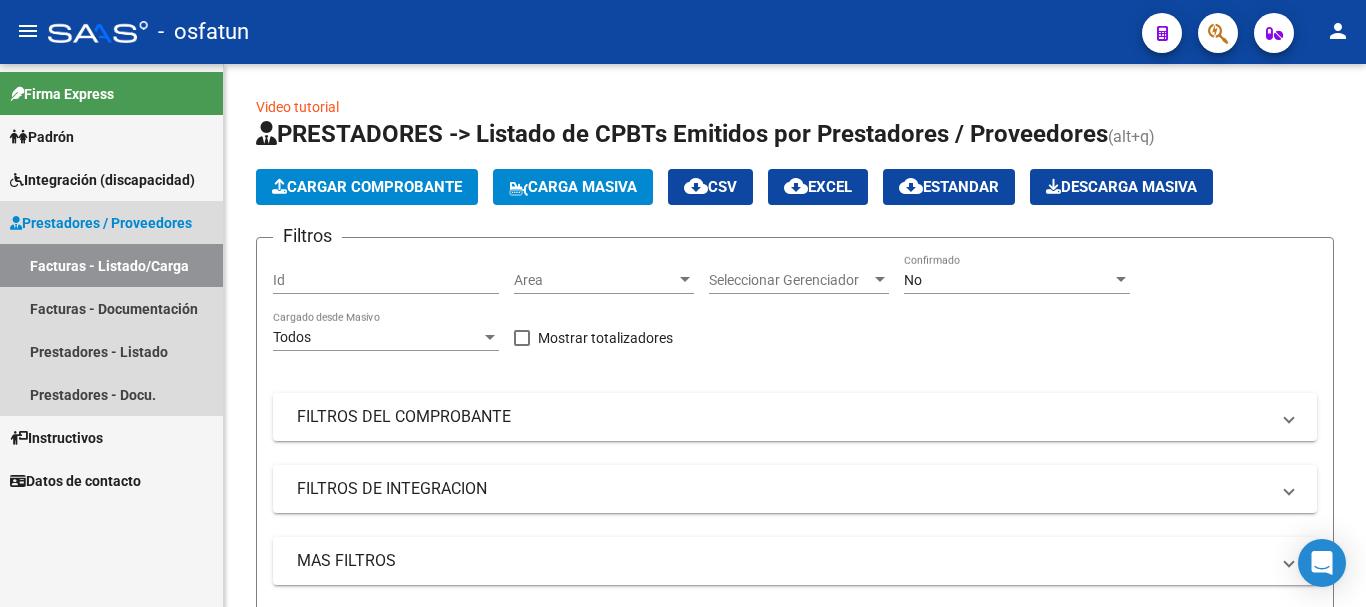 click on "Facturas - Listado/Carga" at bounding box center [111, 265] 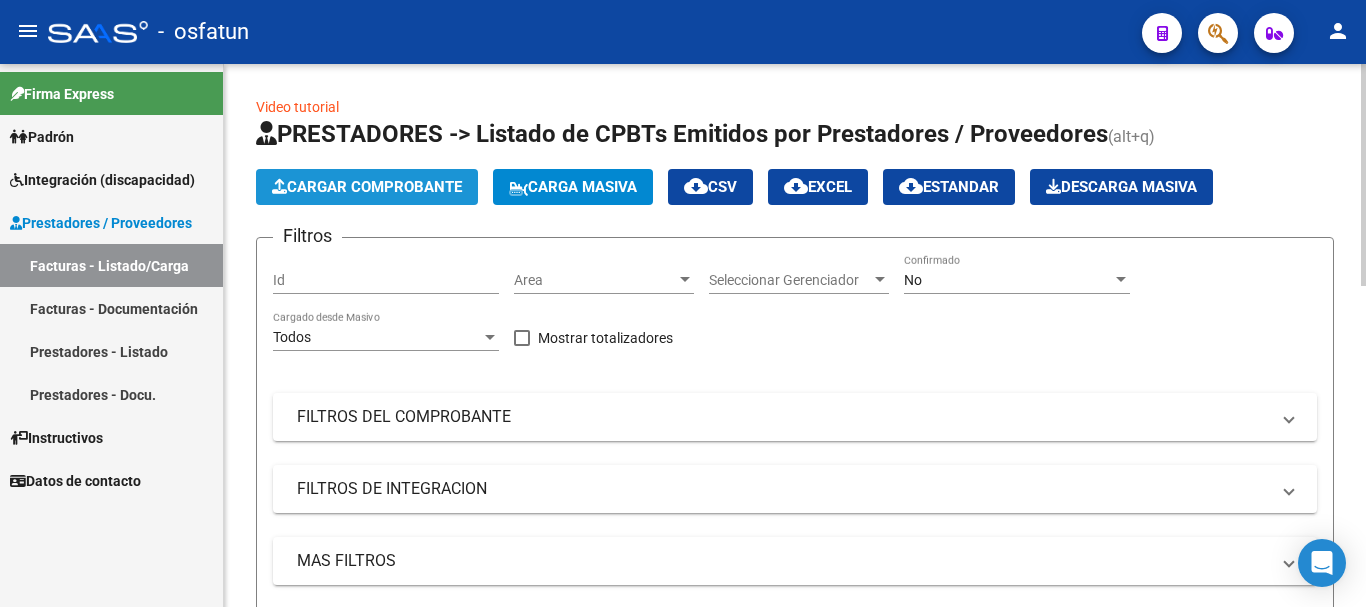 click on "Cargar Comprobante" 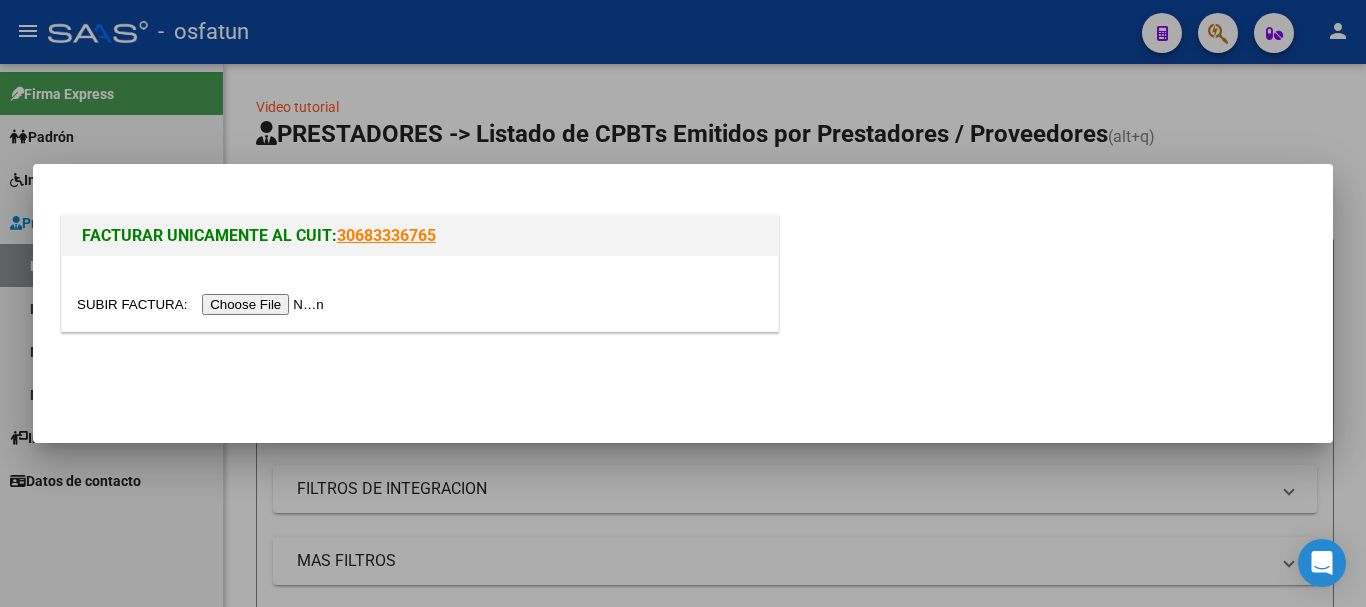 click at bounding box center (203, 304) 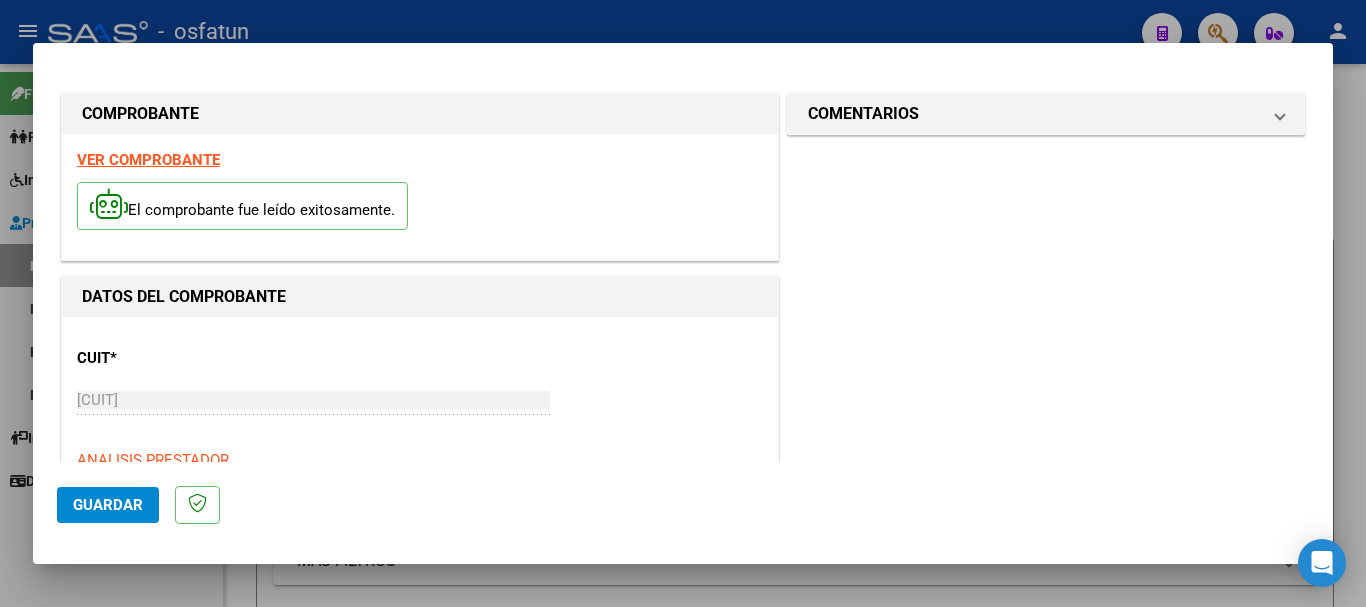 drag, startPoint x: 183, startPoint y: 406, endPoint x: 82, endPoint y: 405, distance: 101.00495 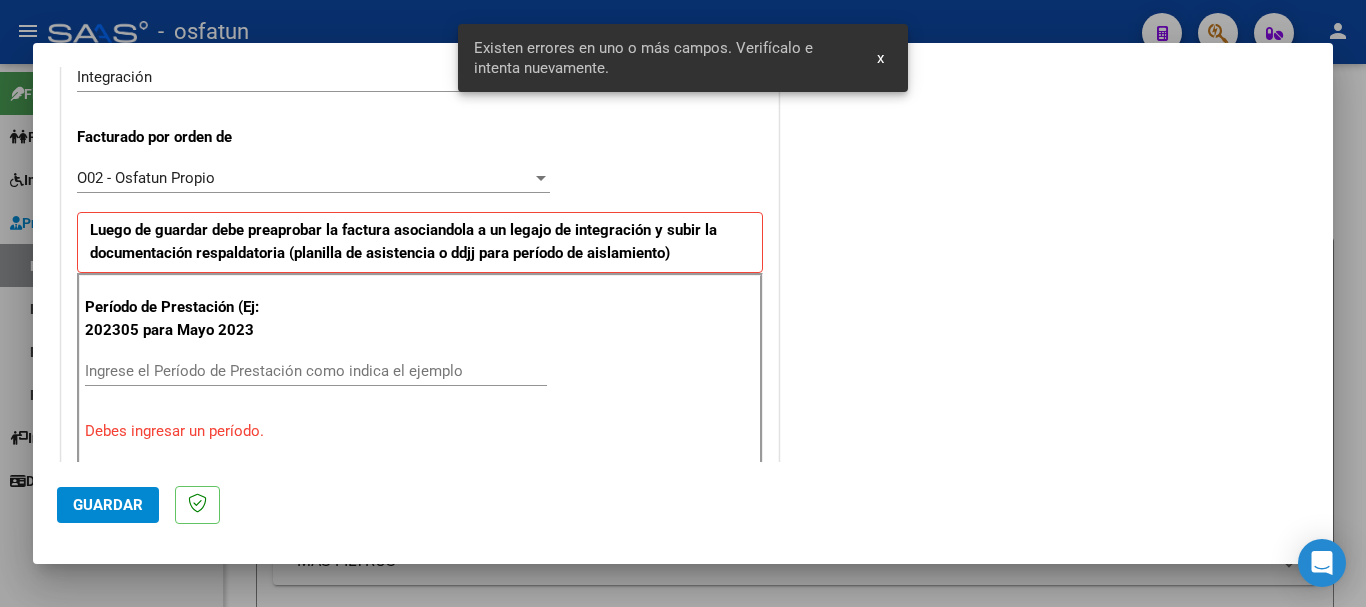 scroll, scrollTop: 600, scrollLeft: 0, axis: vertical 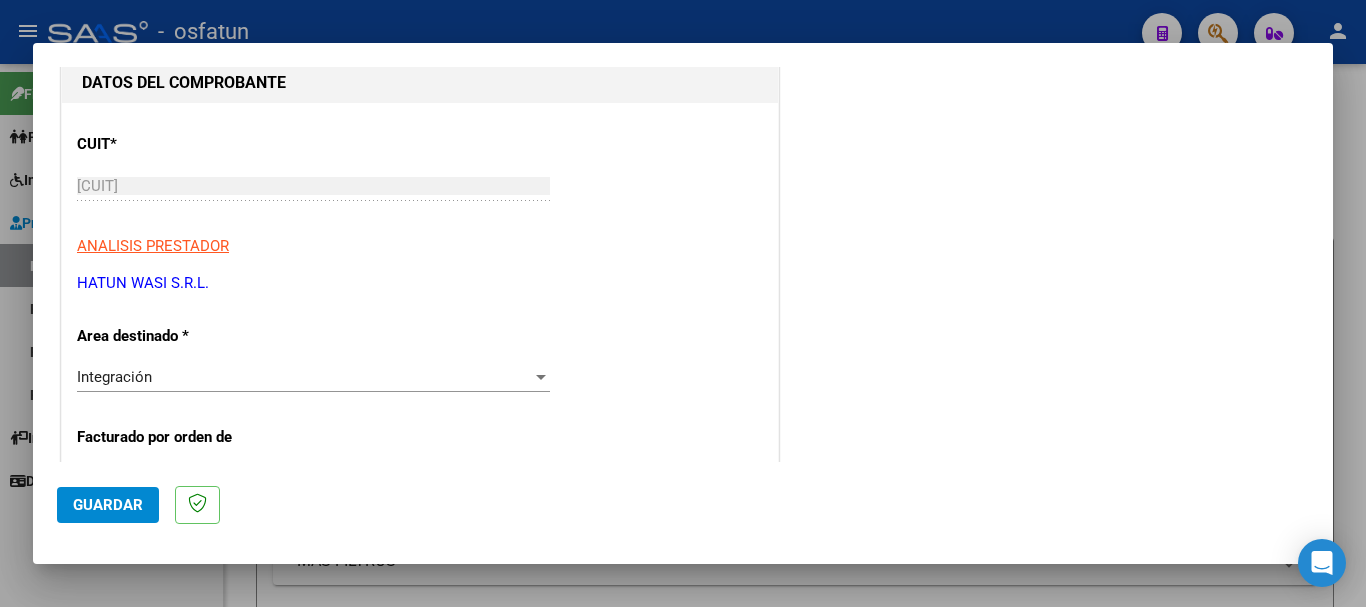 drag, startPoint x: 214, startPoint y: 288, endPoint x: 49, endPoint y: 279, distance: 165.24527 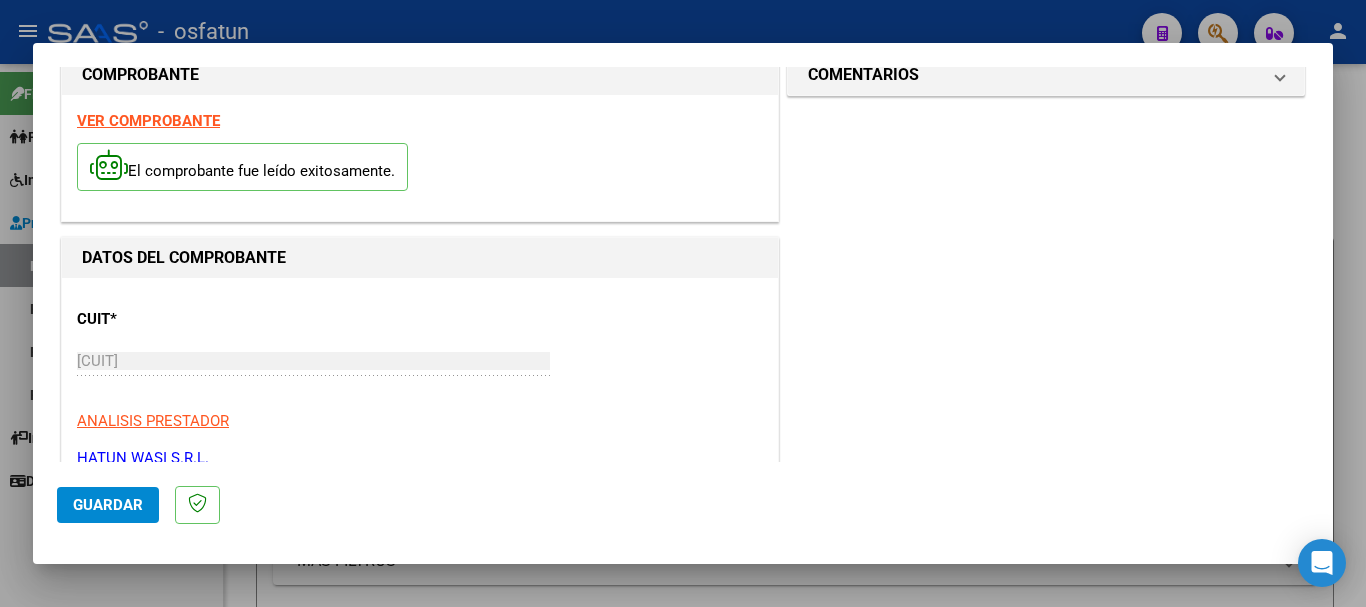 scroll, scrollTop: 62, scrollLeft: 0, axis: vertical 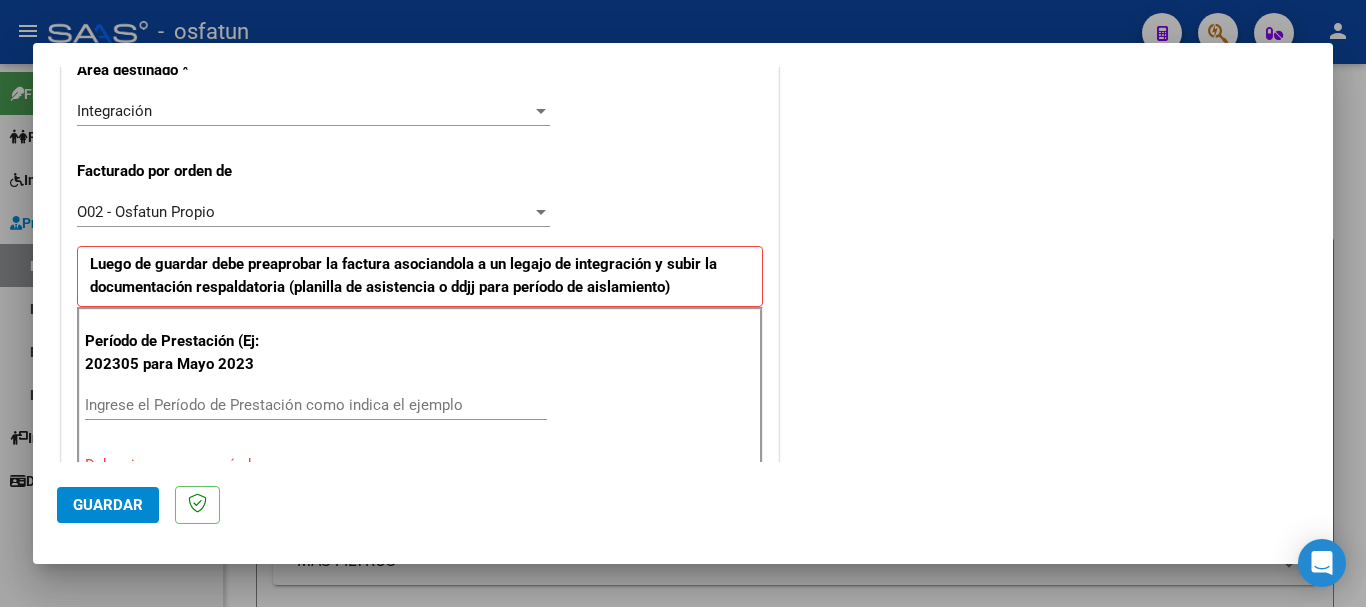 drag, startPoint x: 206, startPoint y: 391, endPoint x: 196, endPoint y: 393, distance: 10.198039 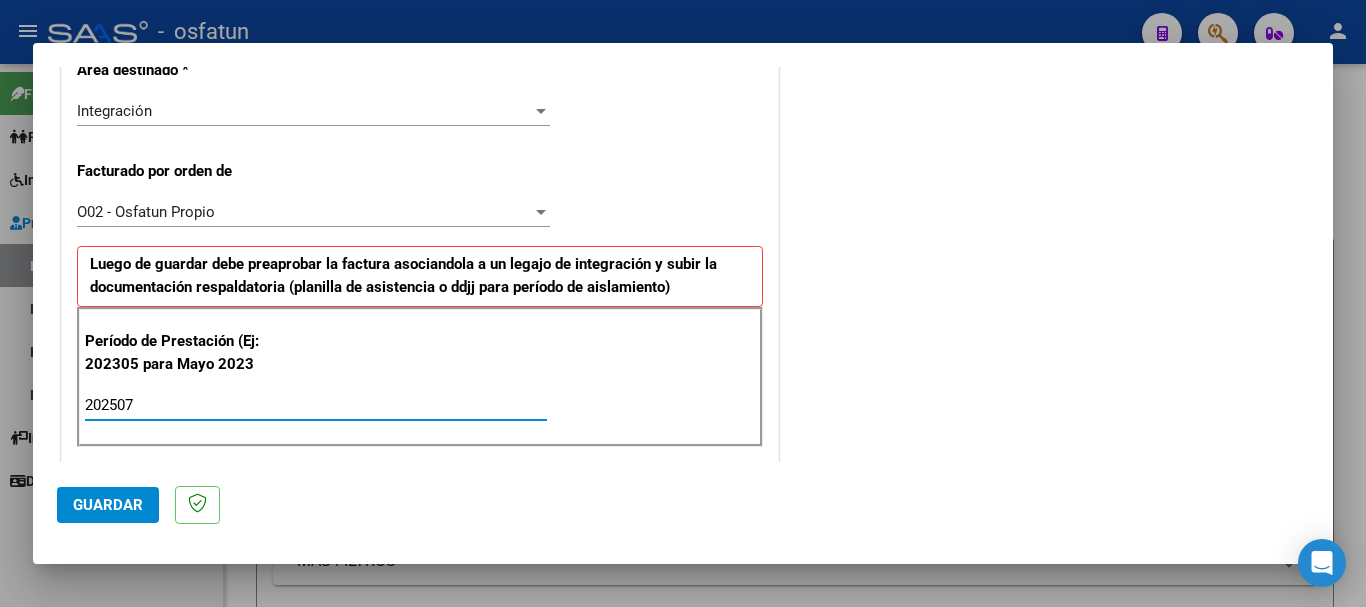 type on "202507" 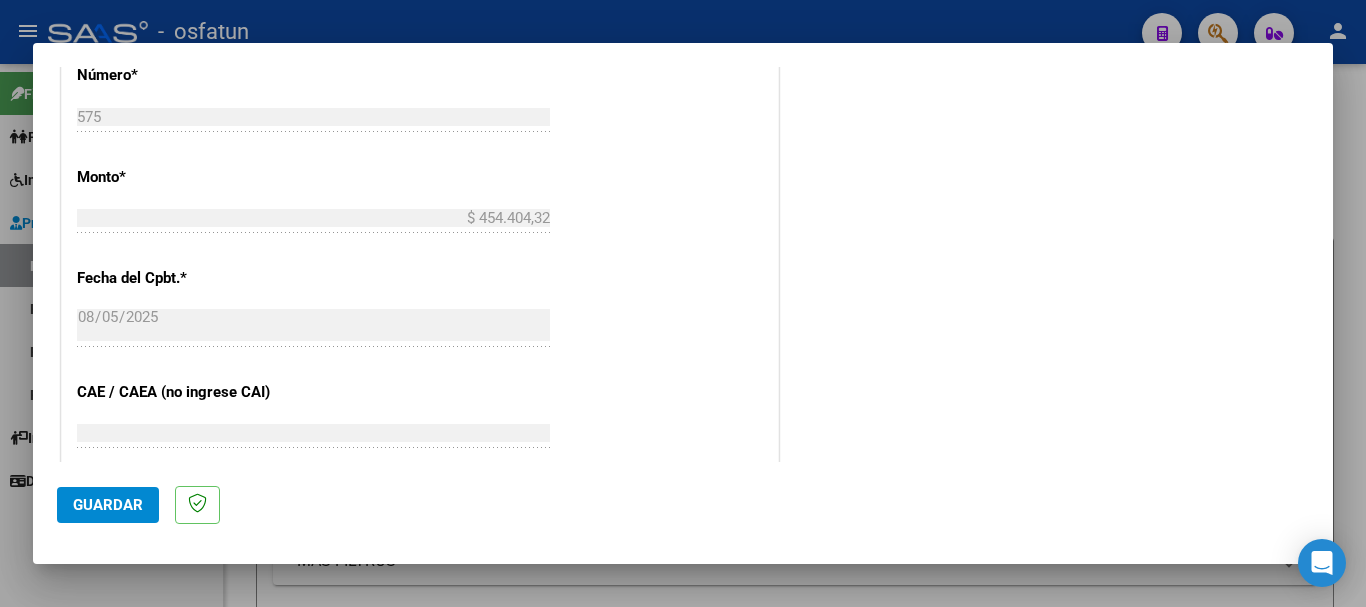 scroll, scrollTop: 1580, scrollLeft: 0, axis: vertical 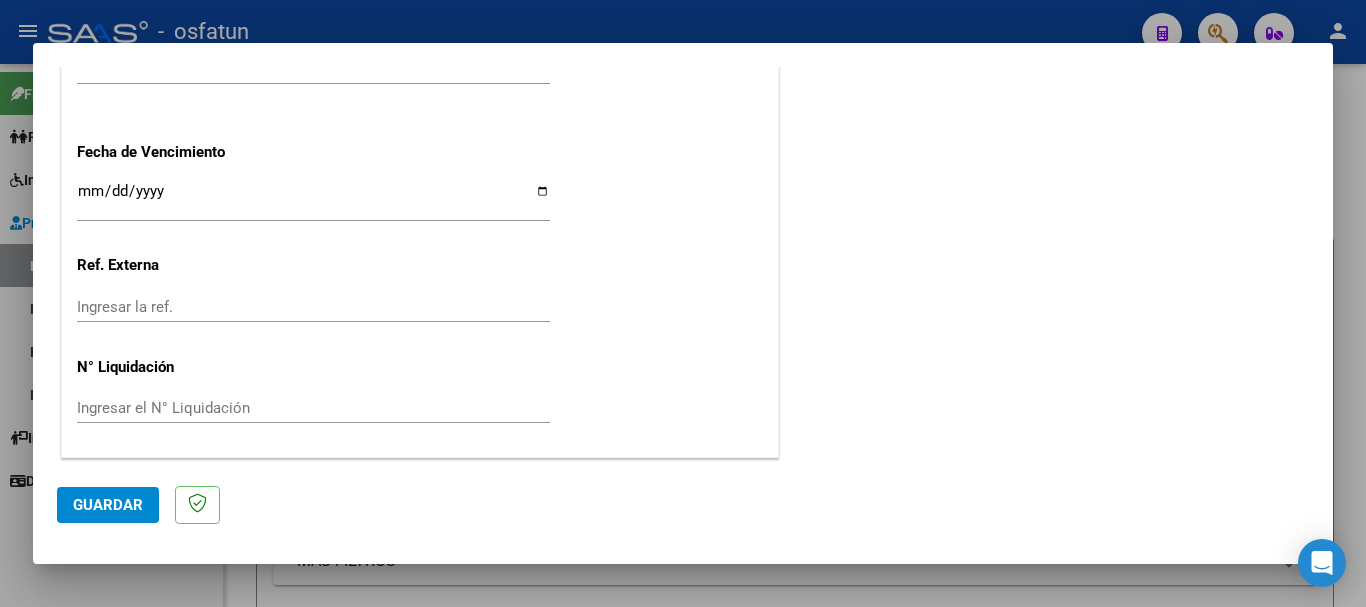 click on "Guardar" 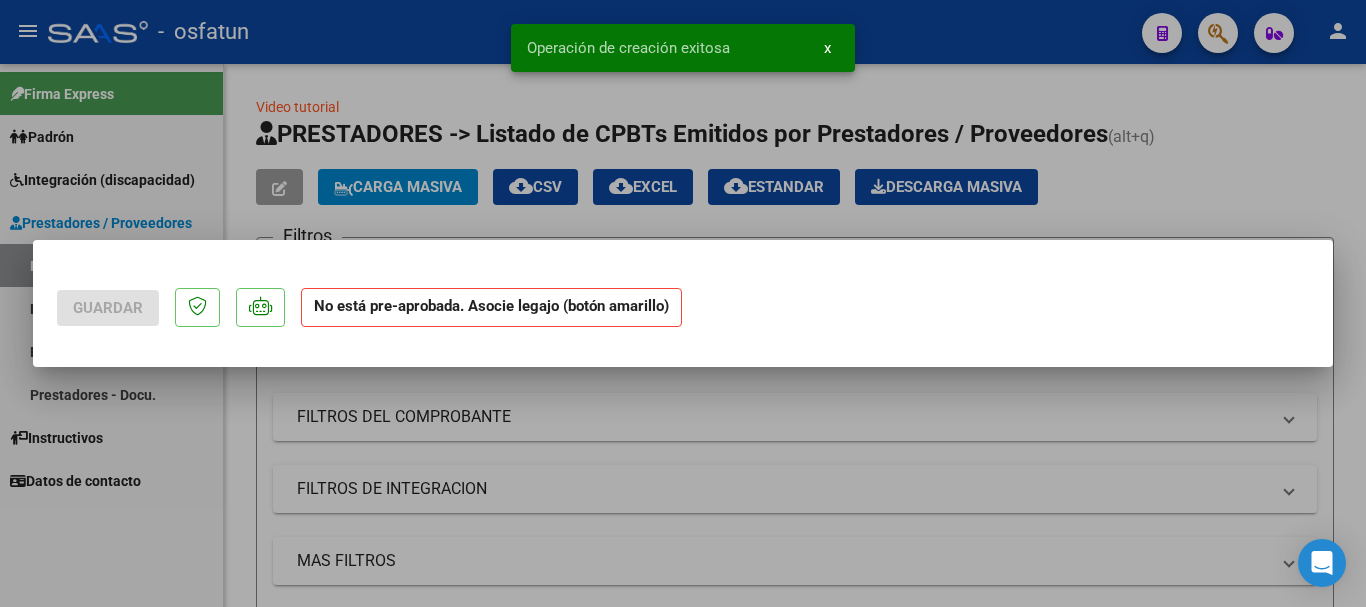 scroll, scrollTop: 0, scrollLeft: 0, axis: both 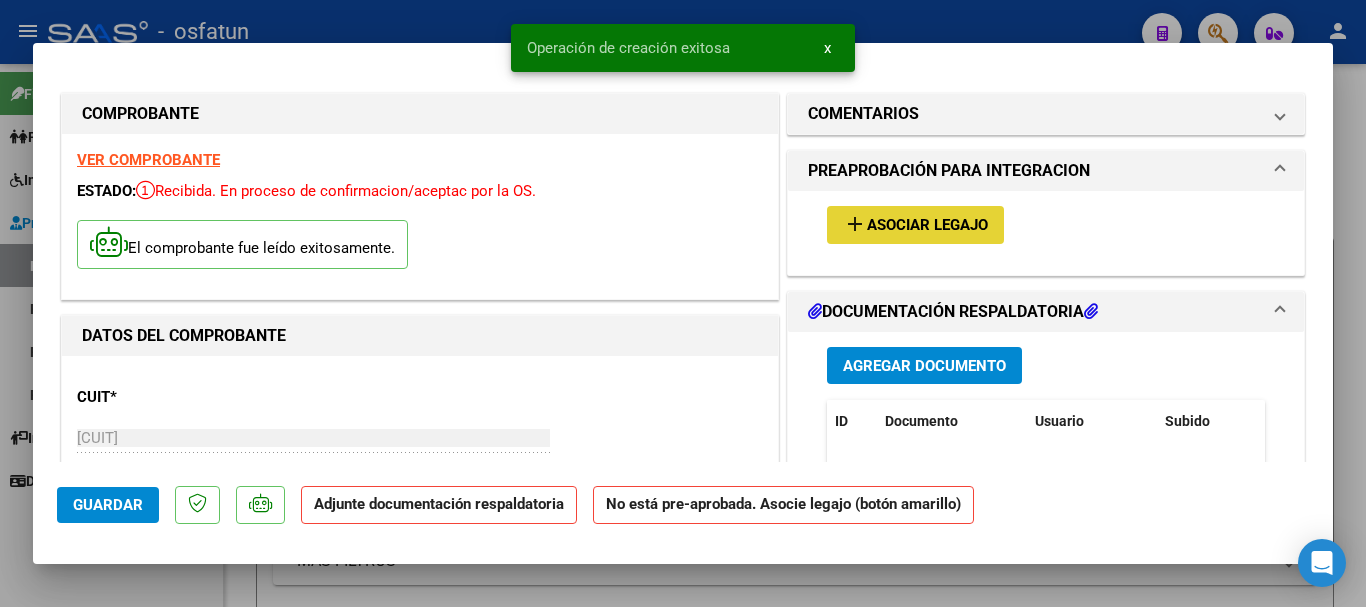 click on "Asociar Legajo" at bounding box center (927, 226) 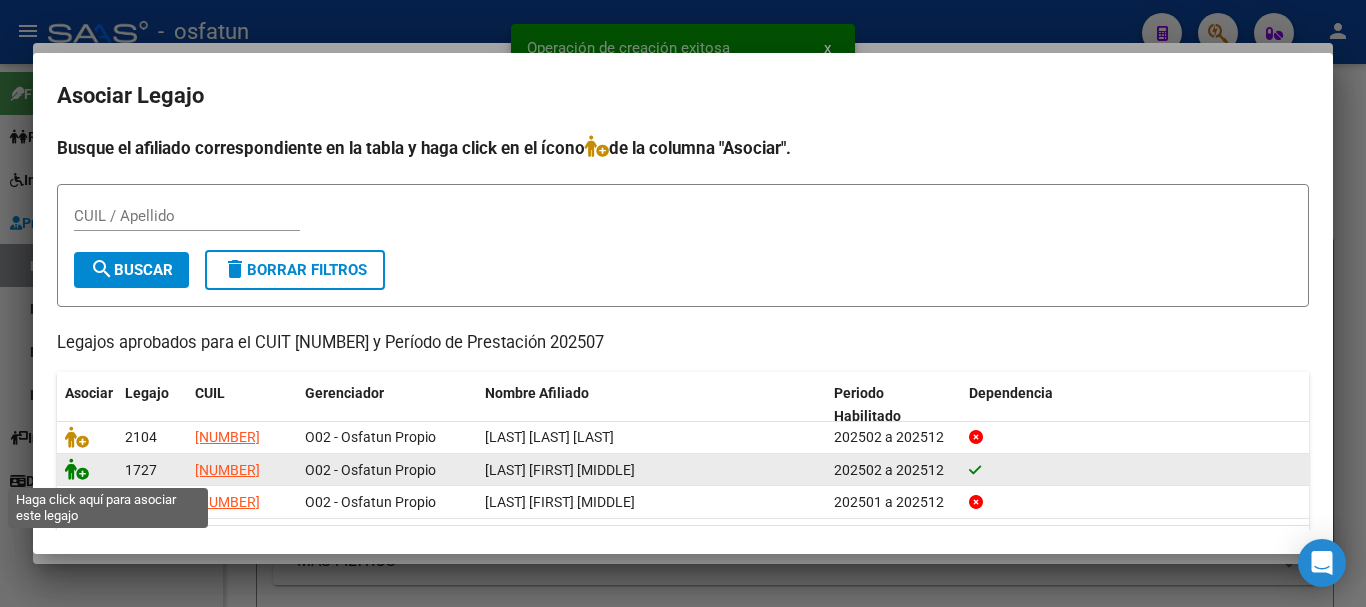 click 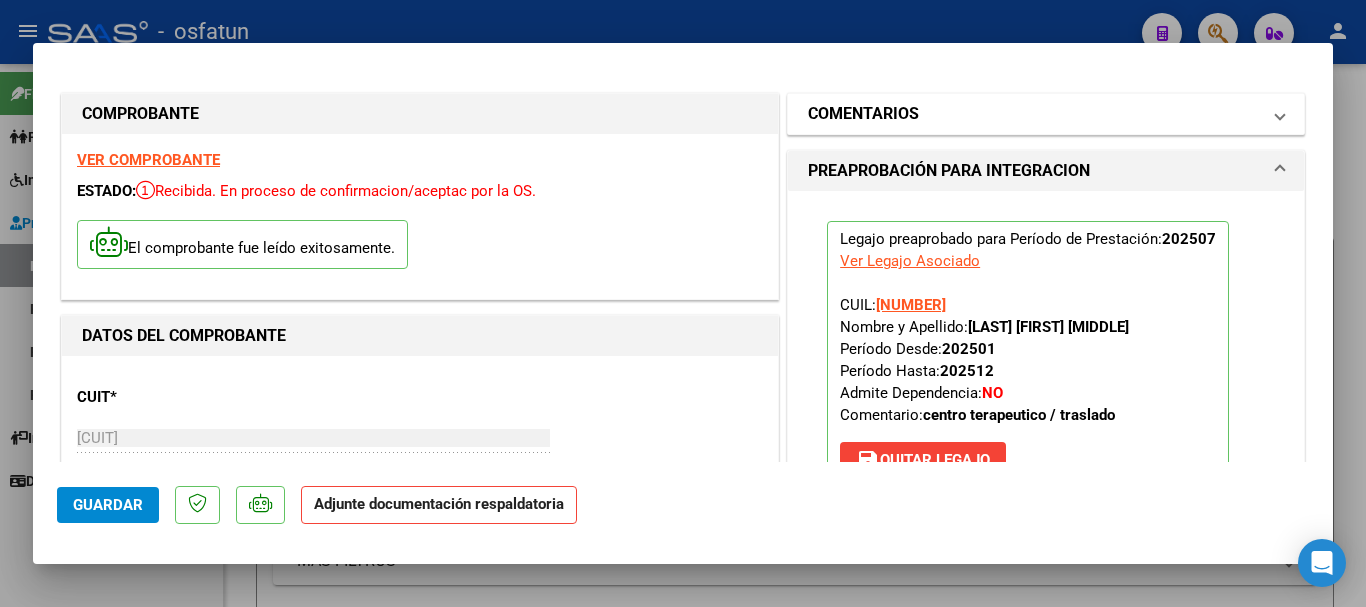 click on "COMENTARIOS" at bounding box center (1034, 114) 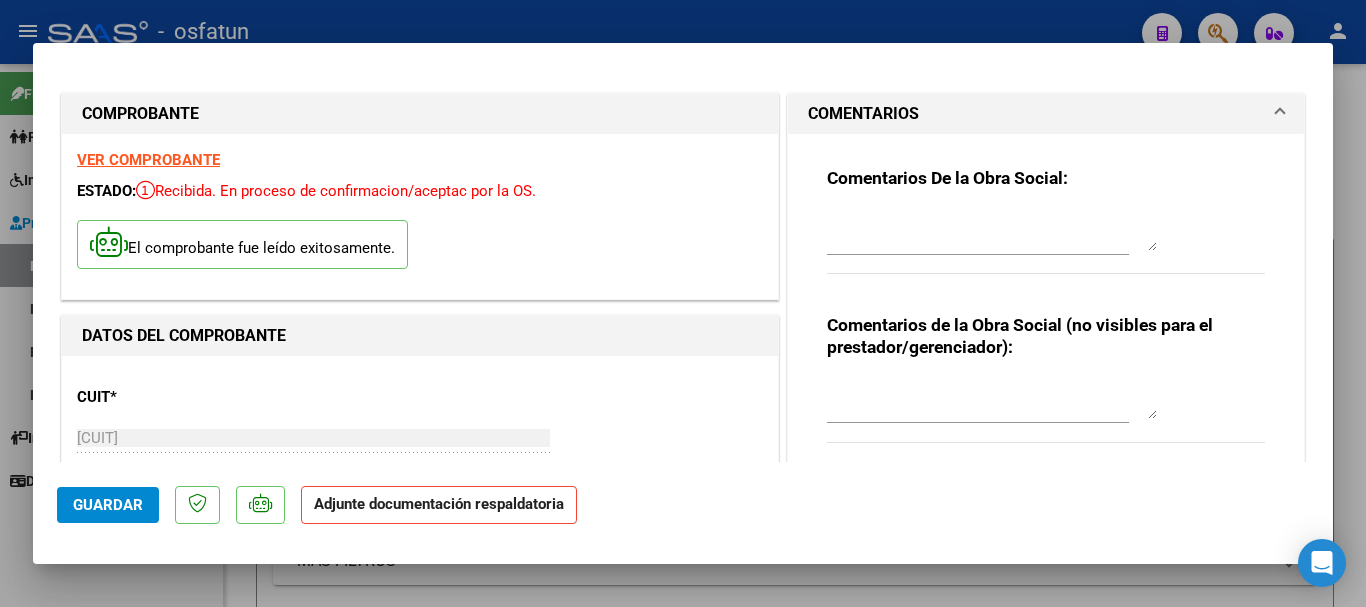 click at bounding box center (992, 399) 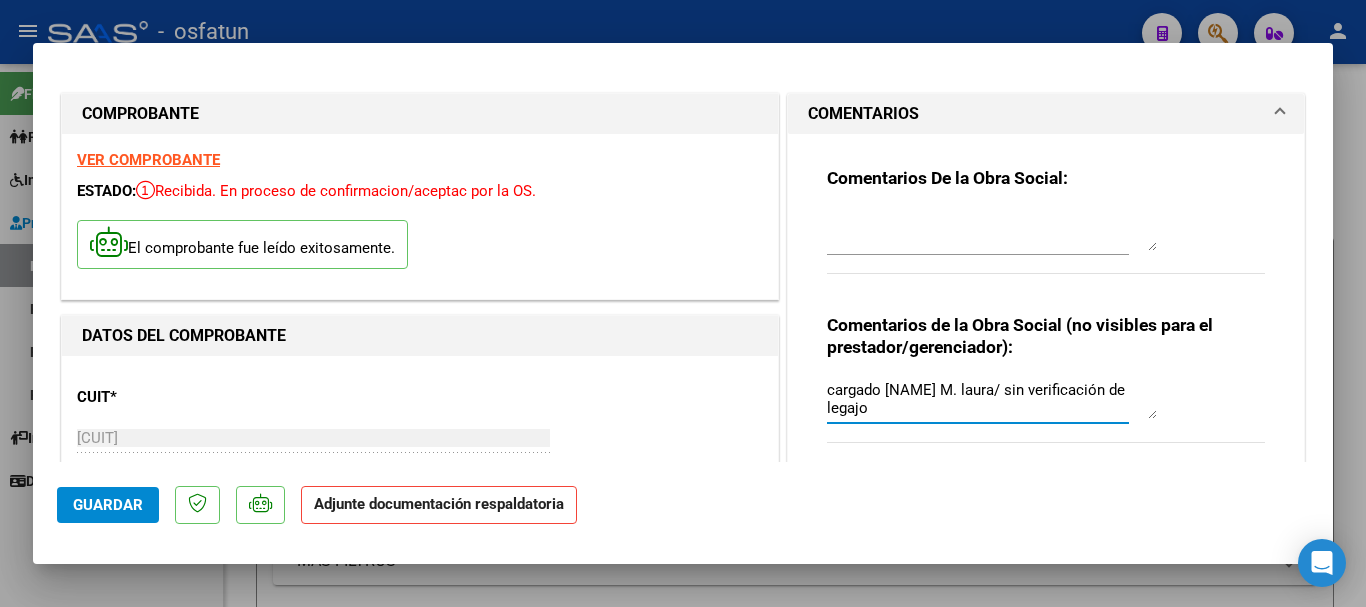 click on "cargado [NAME] M. laura/ sin verificación de legajo" at bounding box center (992, 399) 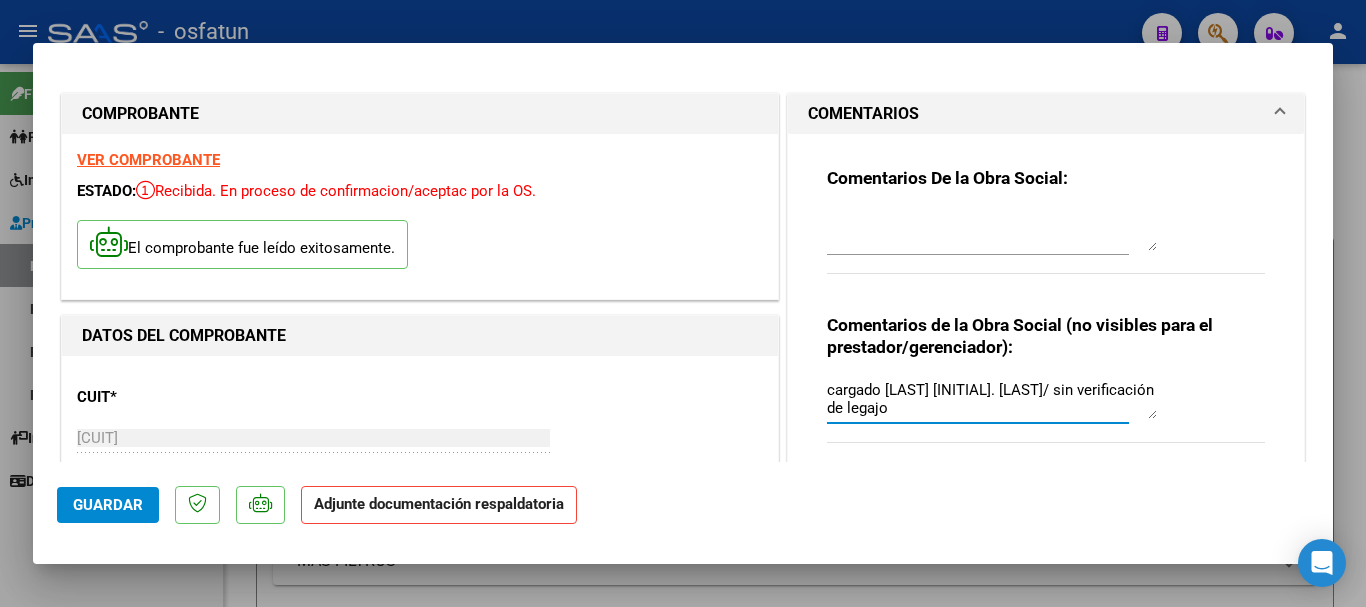 drag, startPoint x: 962, startPoint y: 394, endPoint x: 976, endPoint y: 403, distance: 16.643316 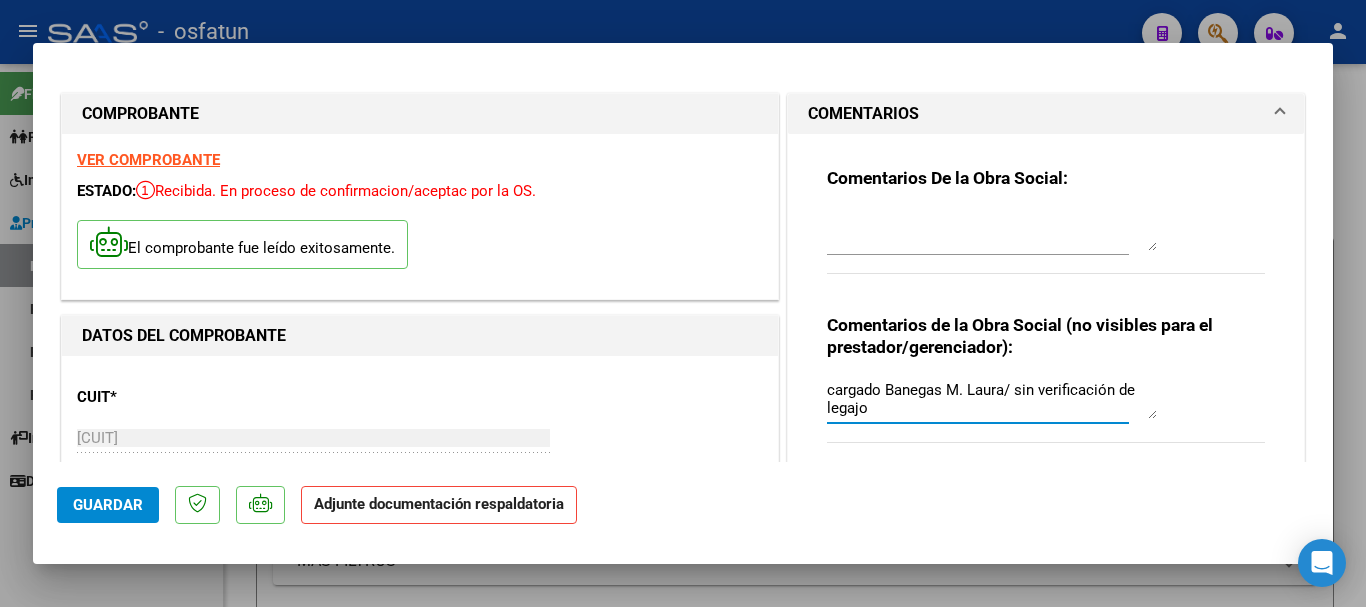type on "cargado Banegas M. Laura/ sin verificación de legajo" 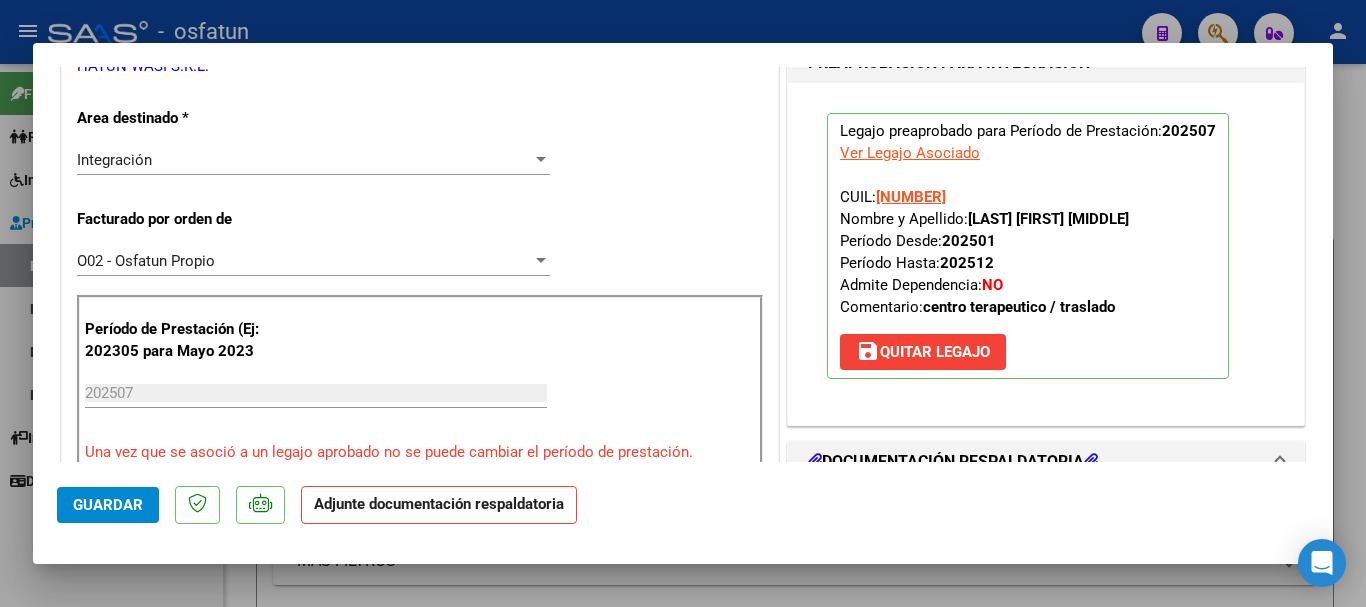 scroll, scrollTop: 481, scrollLeft: 0, axis: vertical 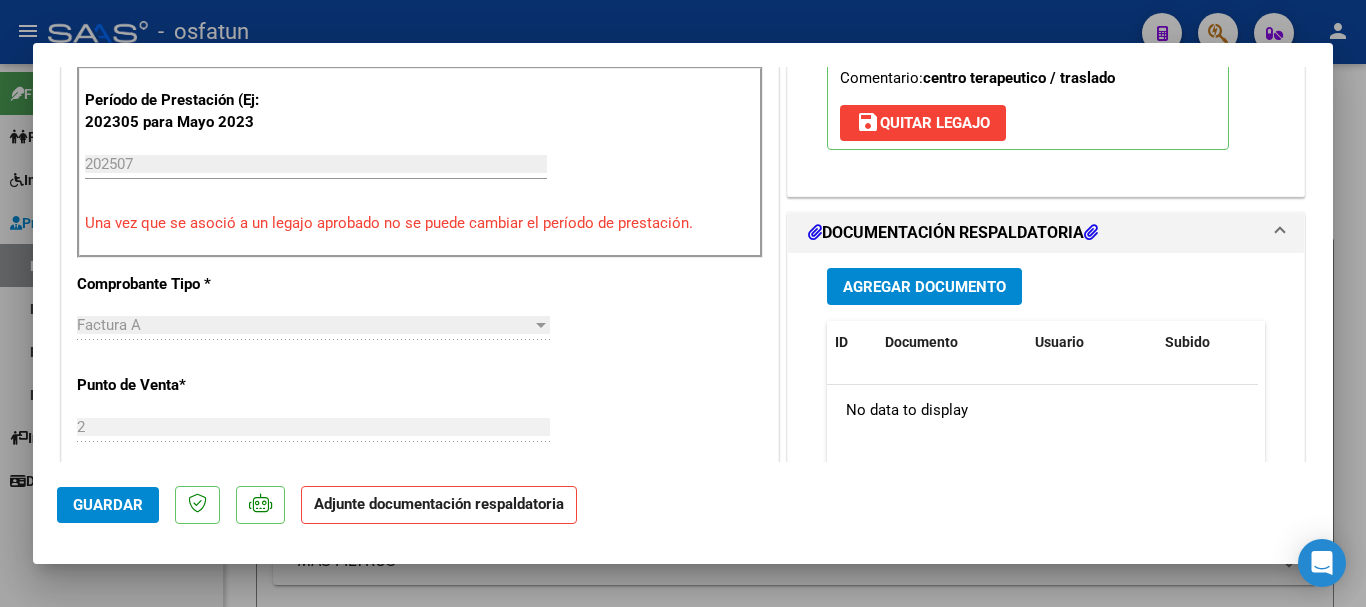 click on "Agregar Documento" at bounding box center [924, 286] 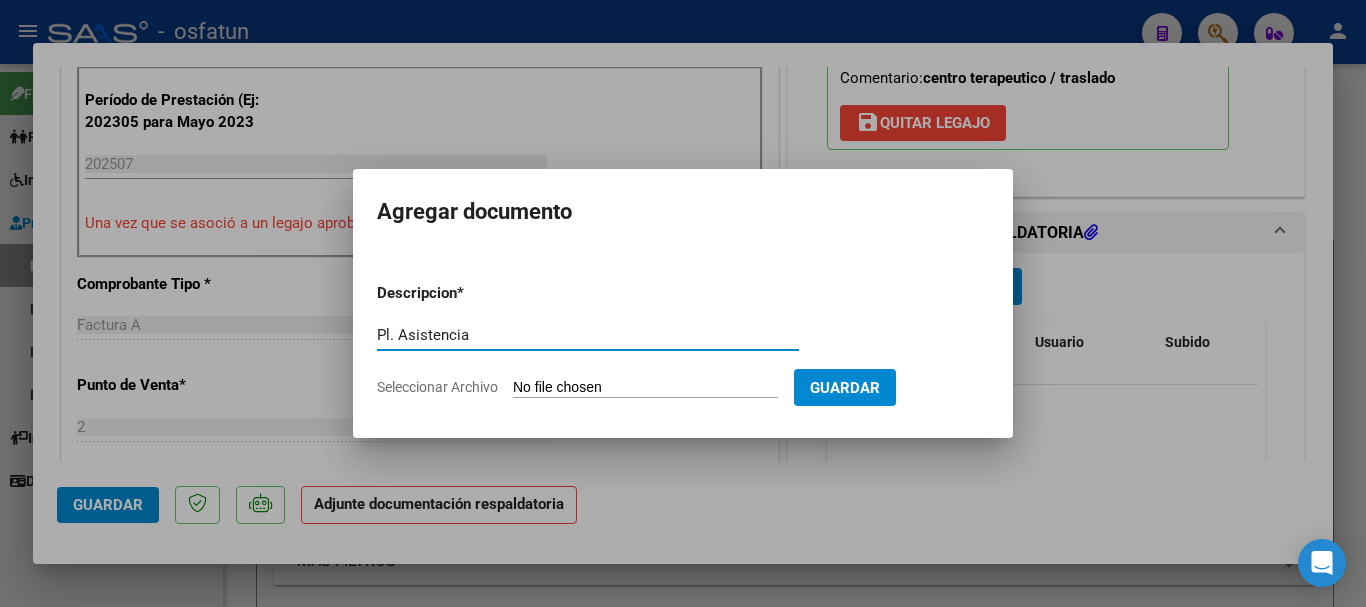 type on "Pl. Asistencia" 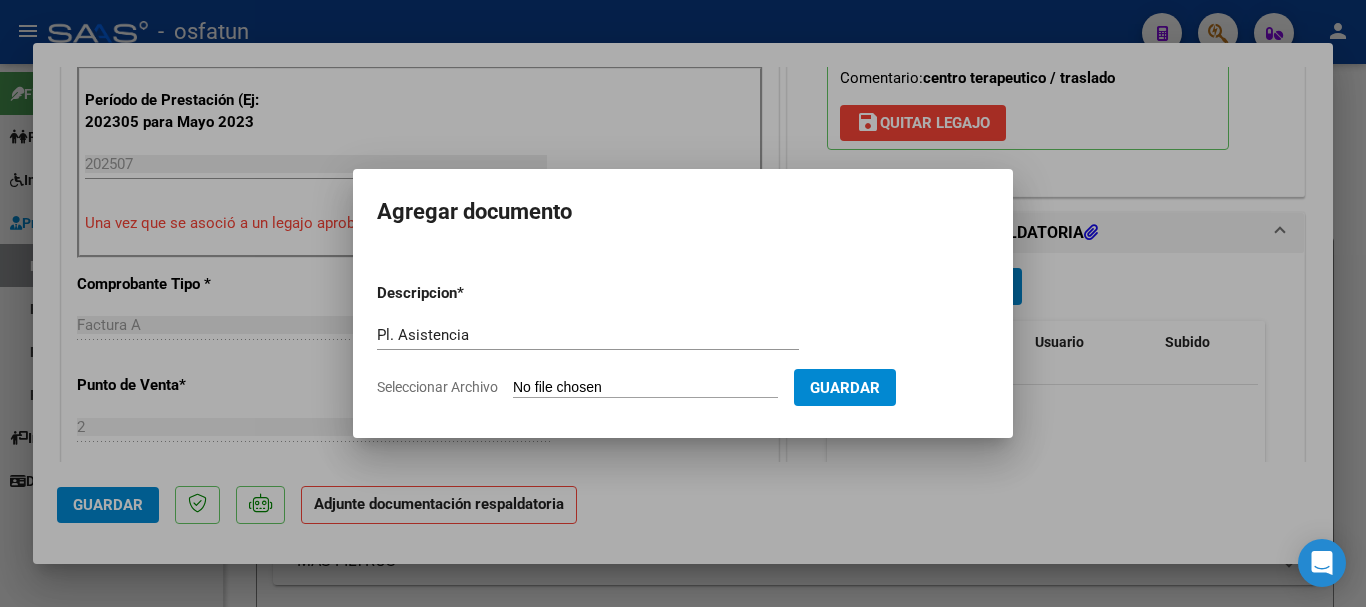 type on "C:\fakepath\[LAST] [FIRST].pdf" 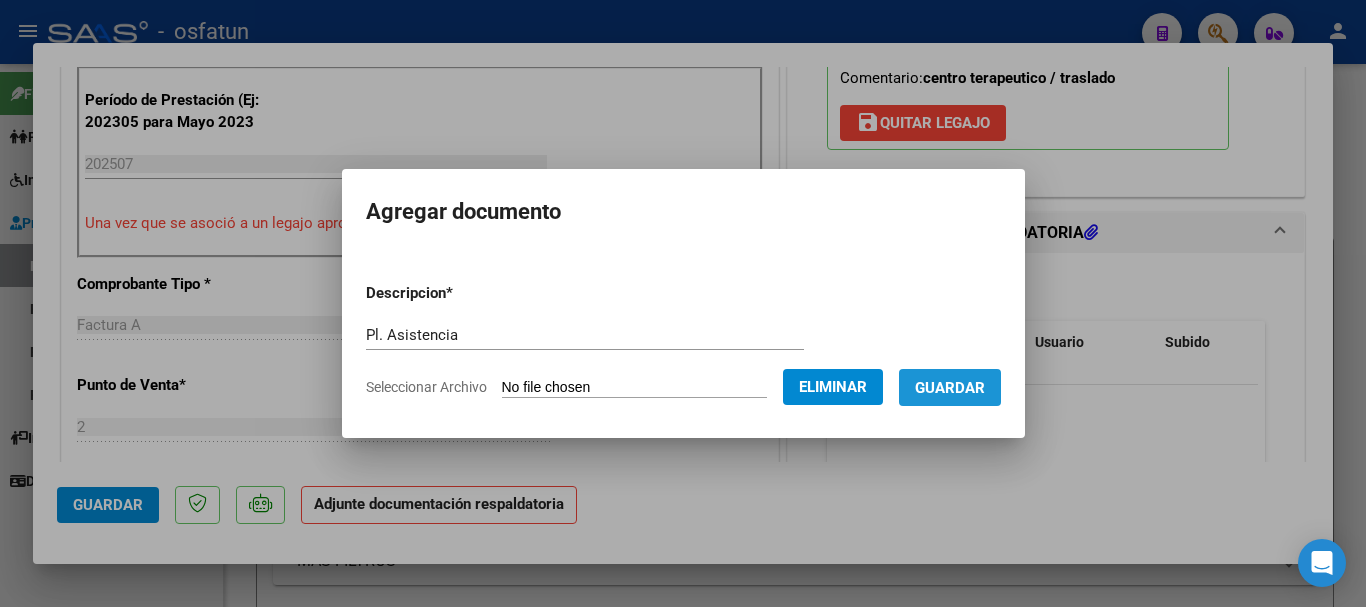 click on "Guardar" at bounding box center (950, 388) 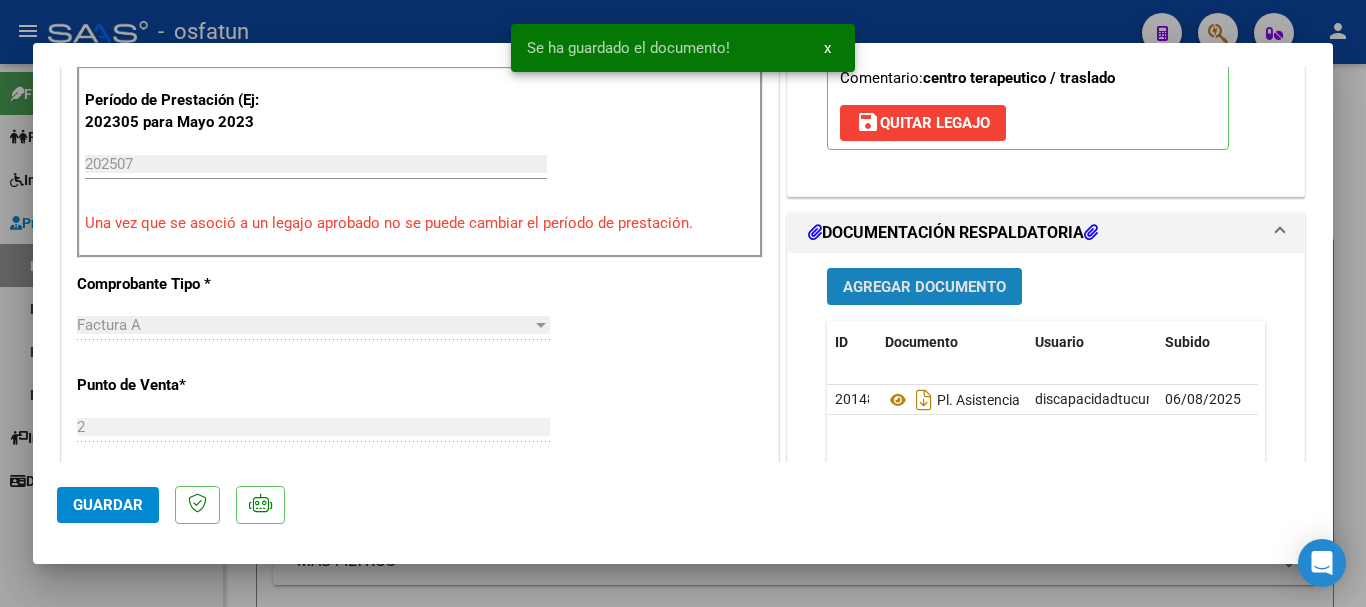 click on "Agregar Documento" at bounding box center (924, 287) 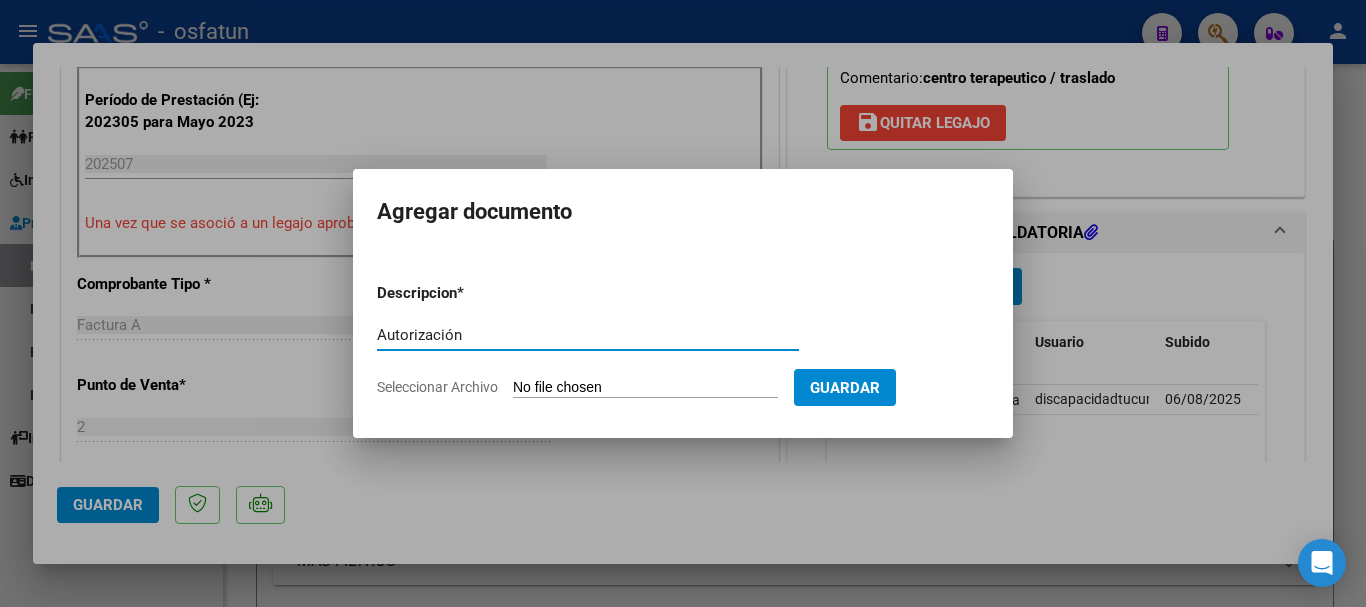 type on "Autorización" 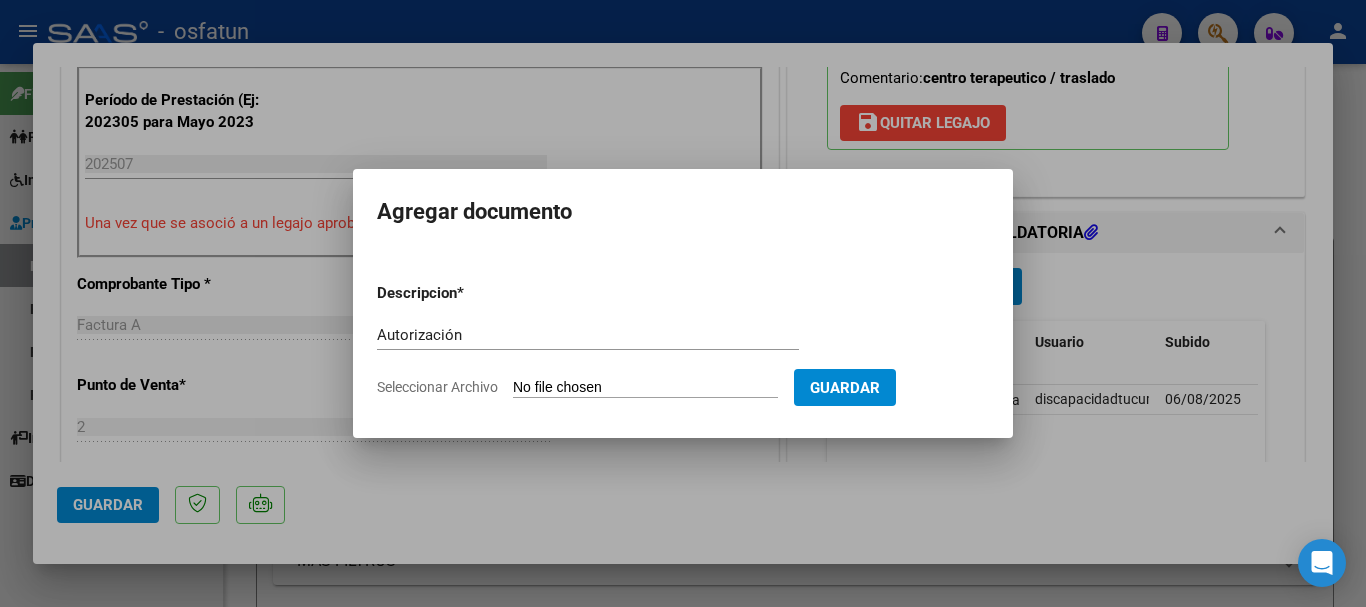 click on "Seleccionar Archivo" at bounding box center [645, 388] 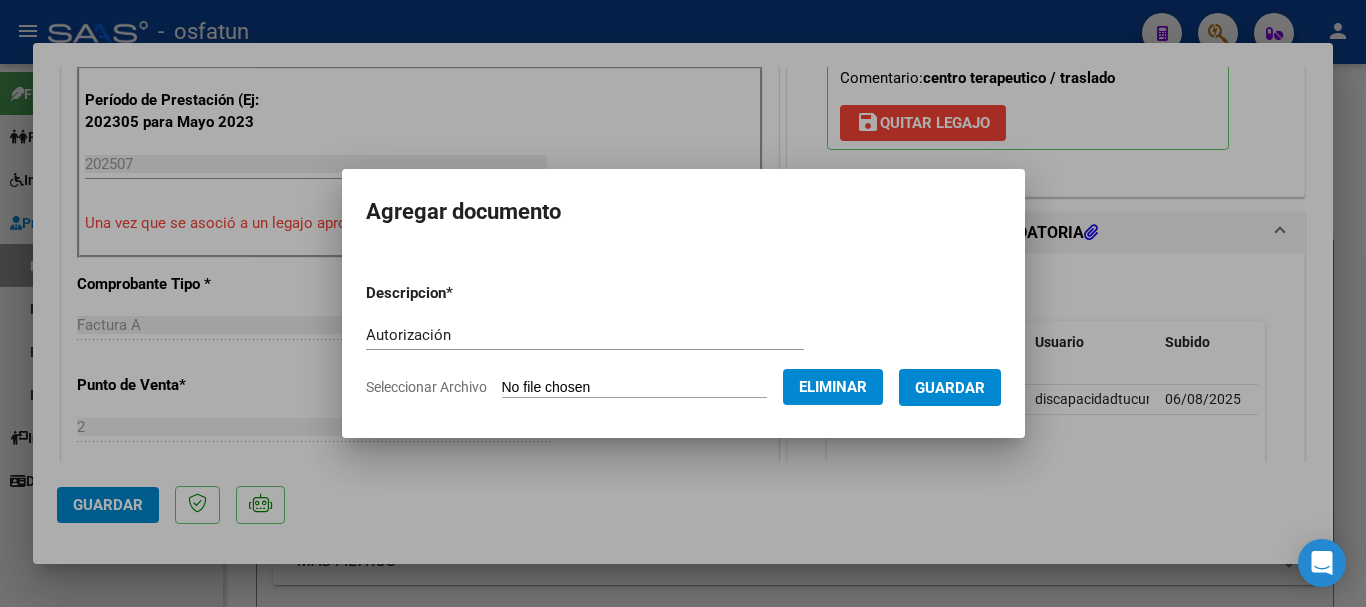 drag, startPoint x: 972, startPoint y: 393, endPoint x: 909, endPoint y: 471, distance: 100.26465 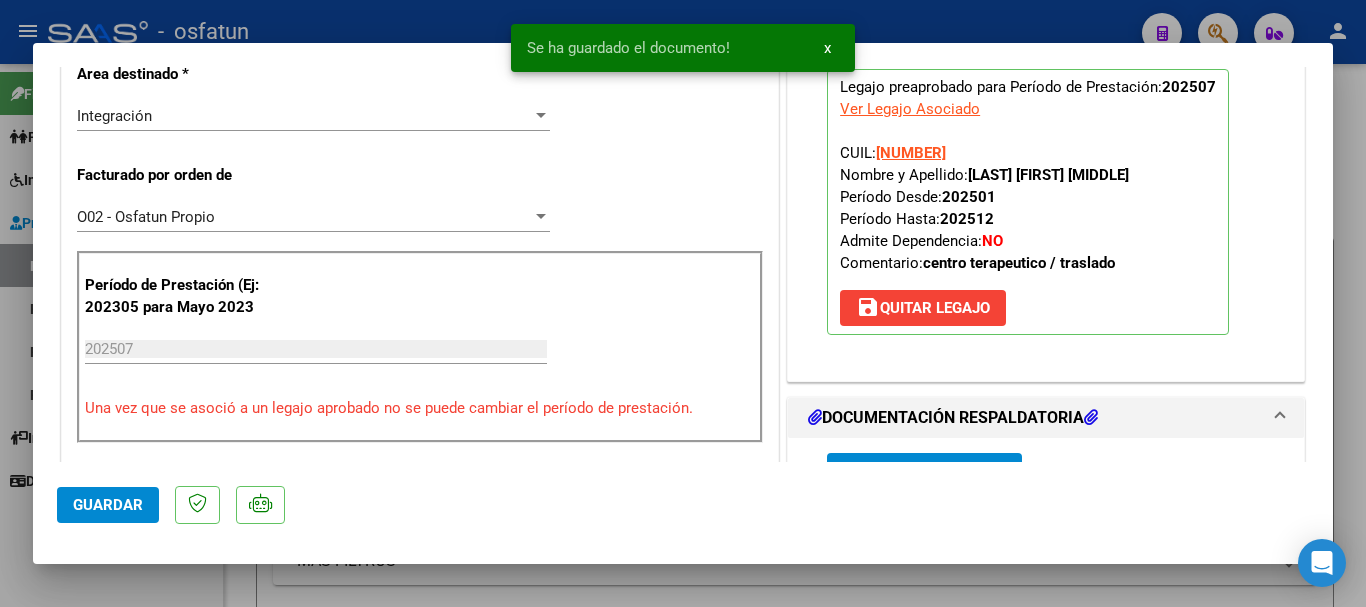 scroll, scrollTop: 464, scrollLeft: 0, axis: vertical 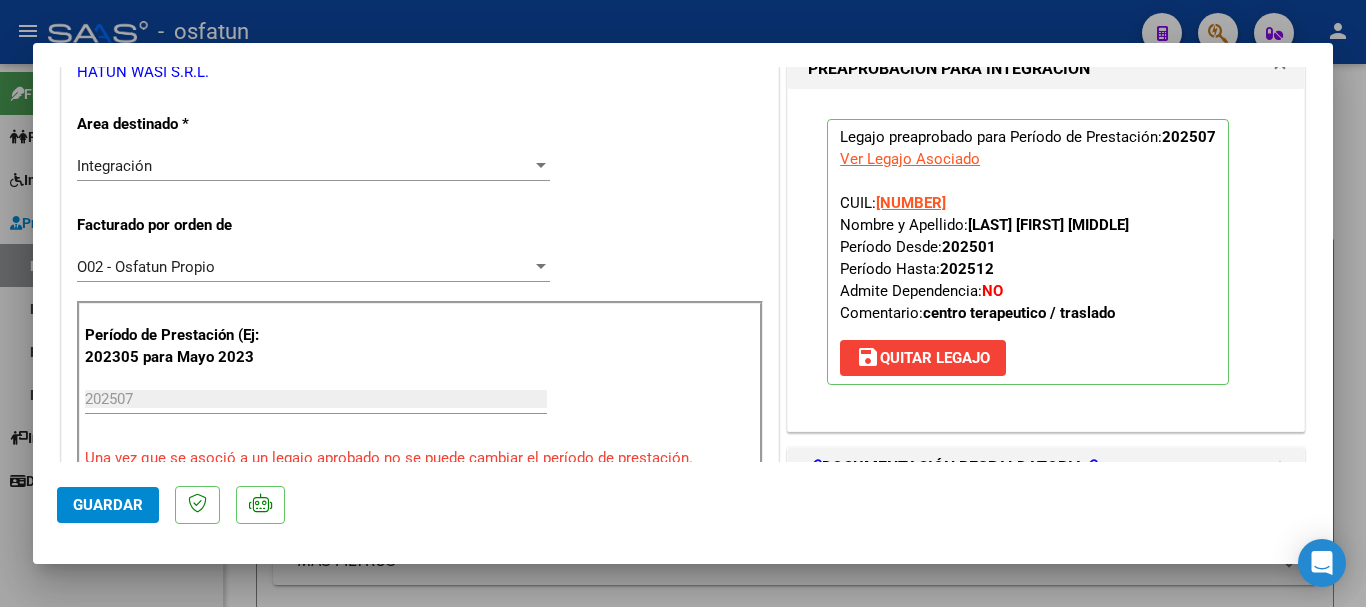 drag, startPoint x: 1194, startPoint y: 227, endPoint x: 962, endPoint y: 231, distance: 232.03448 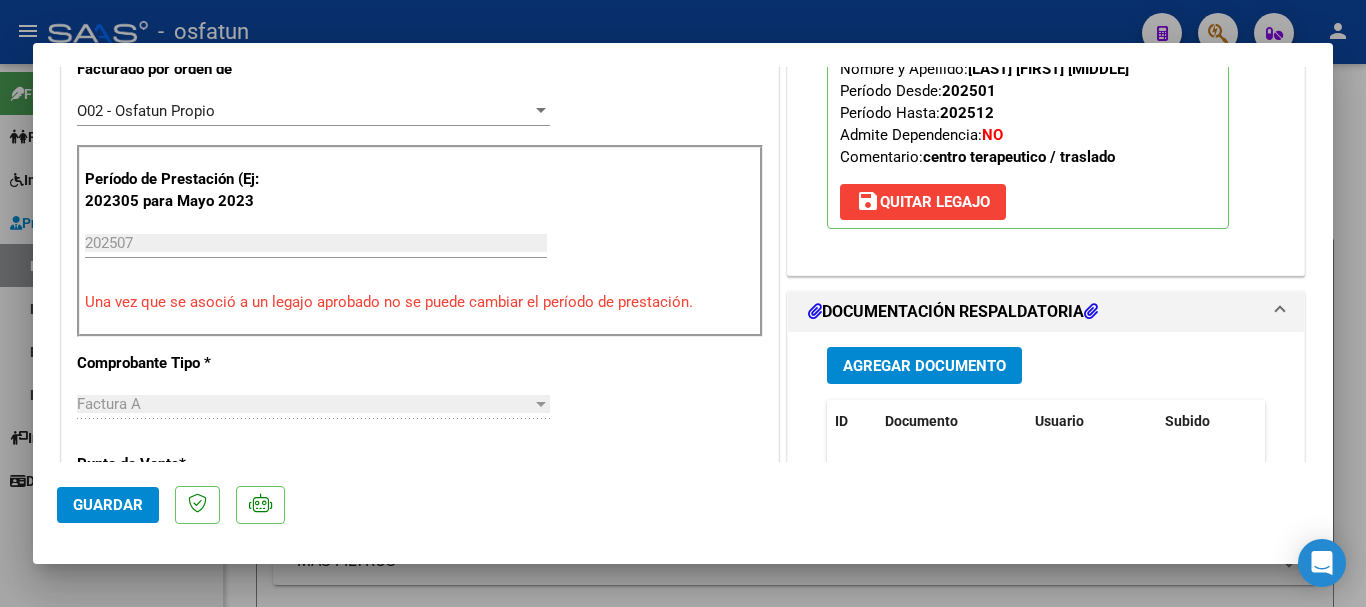 scroll, scrollTop: 911, scrollLeft: 0, axis: vertical 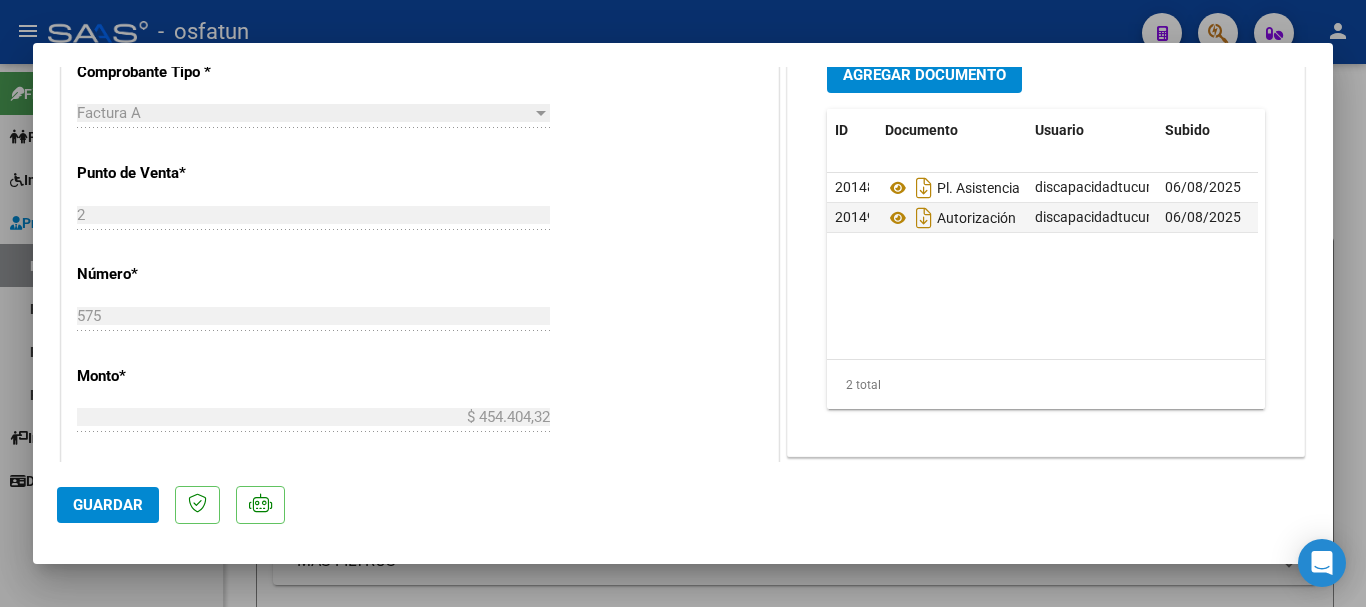click on "Guardar" 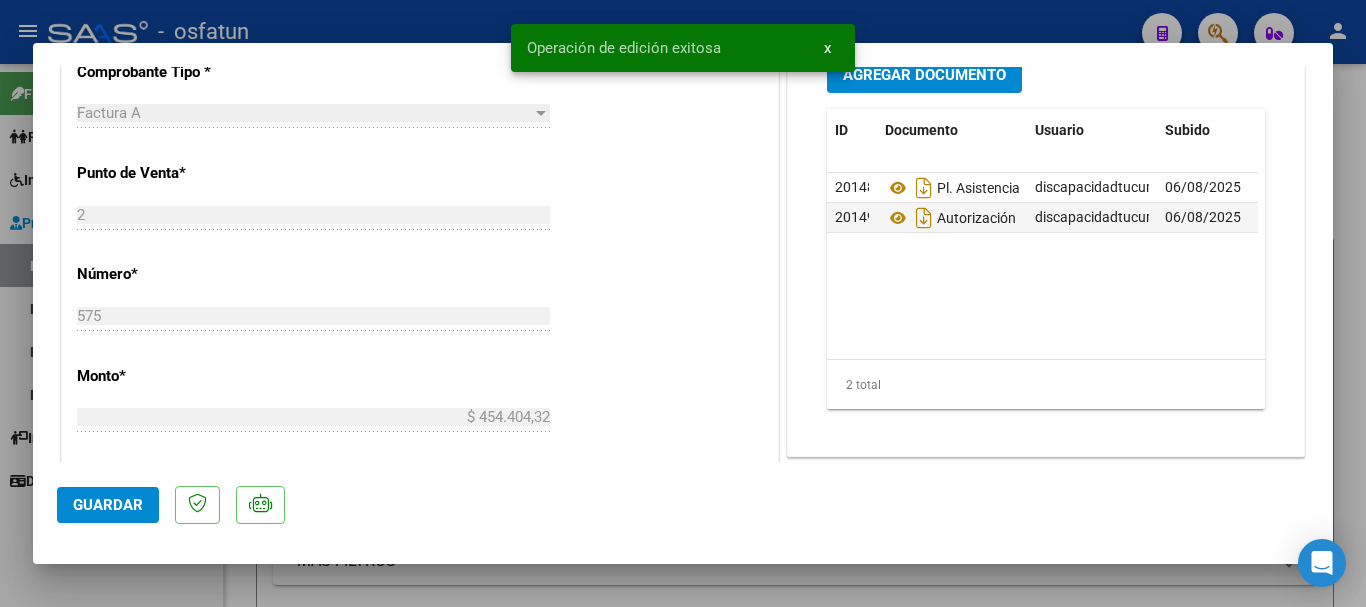 click at bounding box center (683, 303) 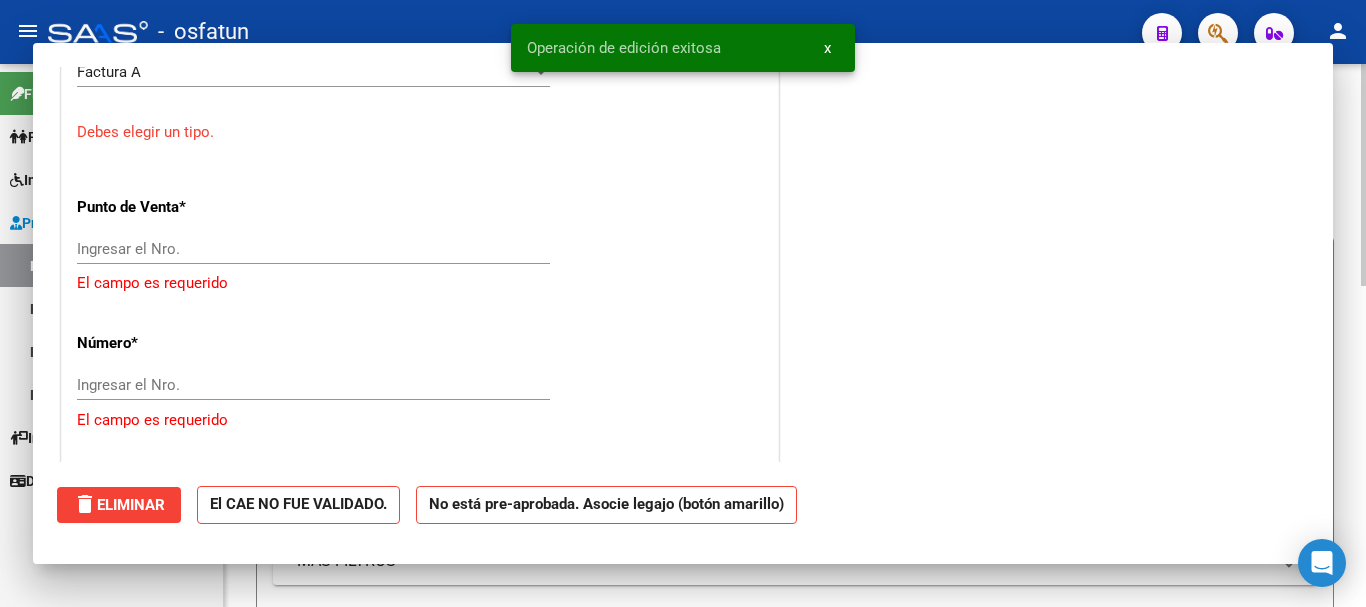 scroll, scrollTop: 0, scrollLeft: 0, axis: both 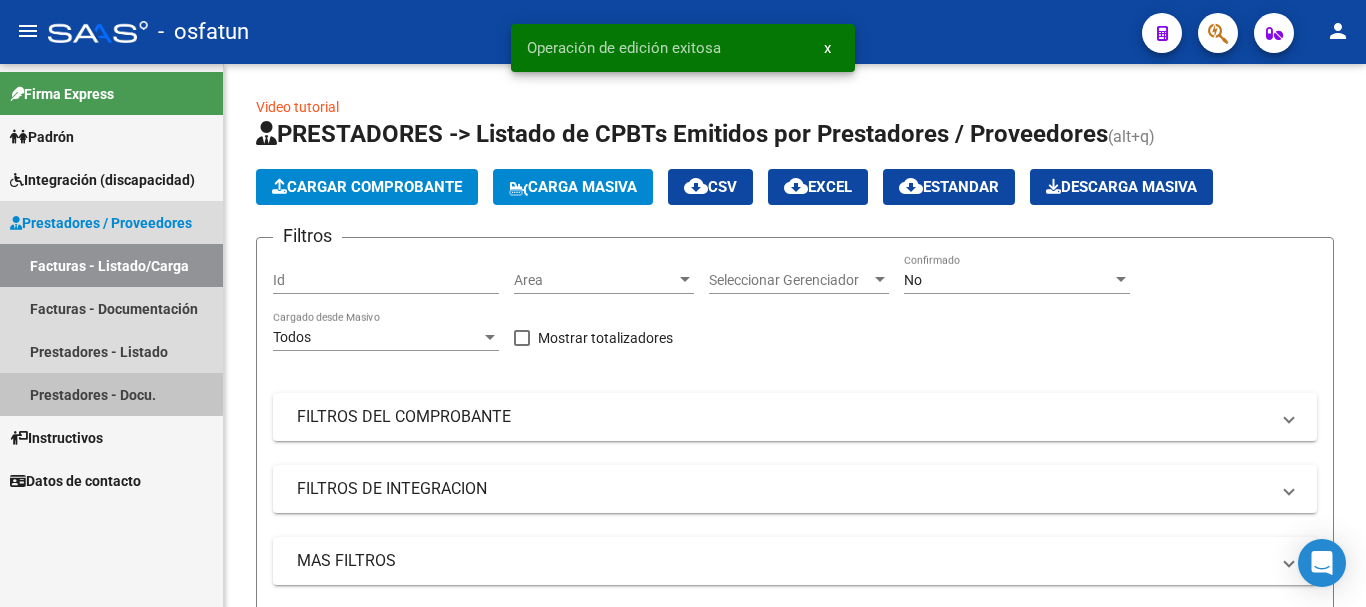 drag, startPoint x: 74, startPoint y: 389, endPoint x: 73, endPoint y: 350, distance: 39.012817 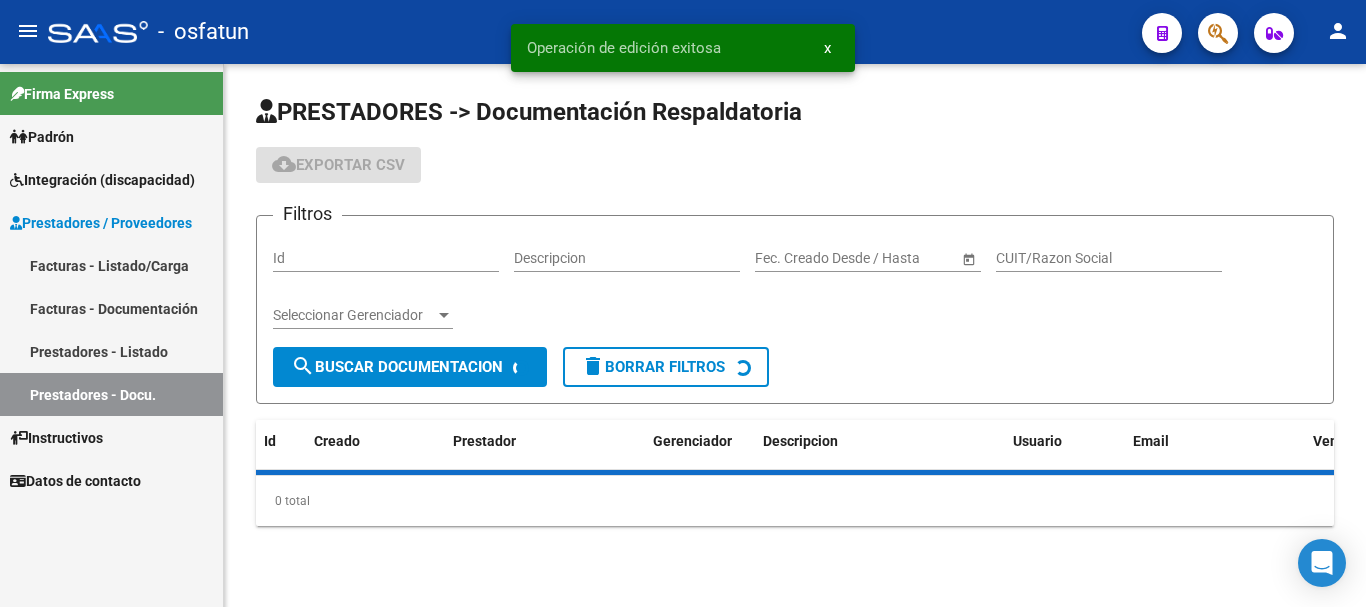 click on "Prestadores - Listado" at bounding box center (111, 351) 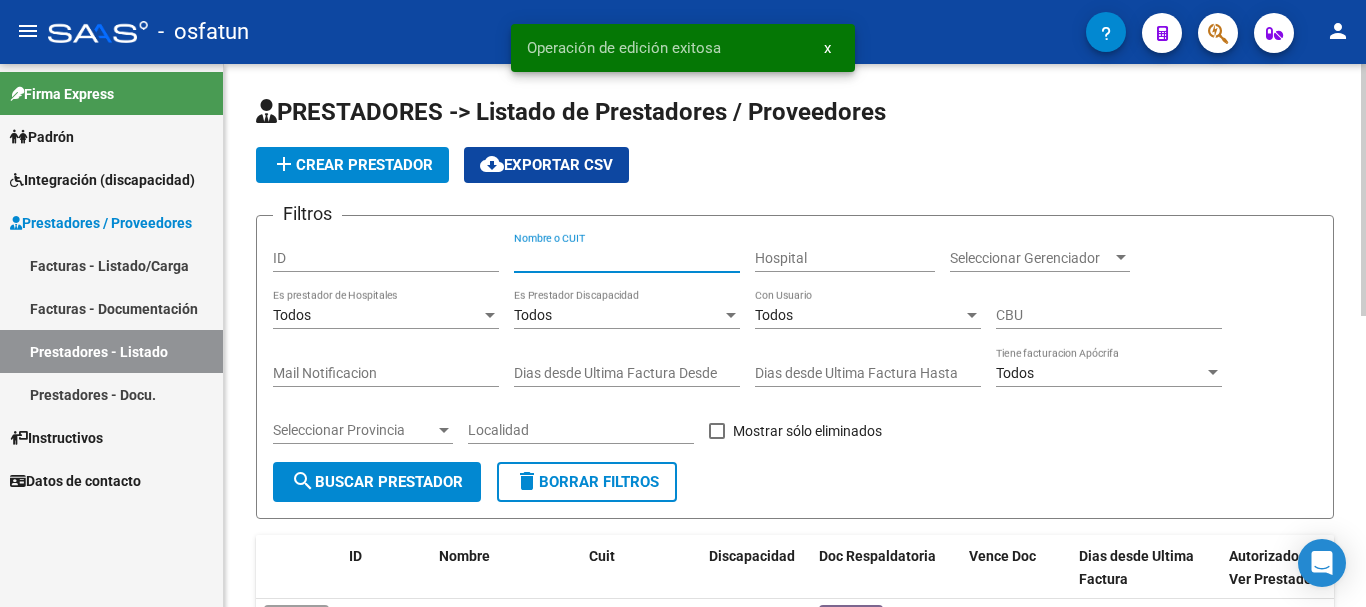 click on "Nombre o CUIT" at bounding box center (627, 258) 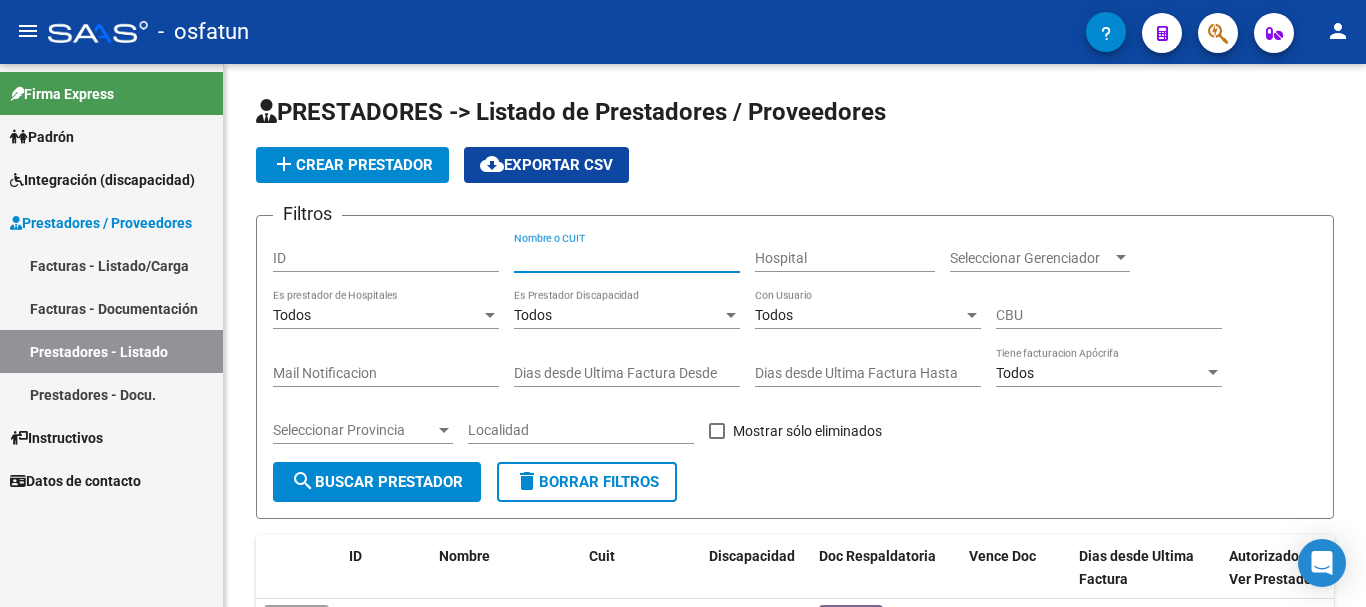 click on "Facturas - Documentación" at bounding box center [111, 308] 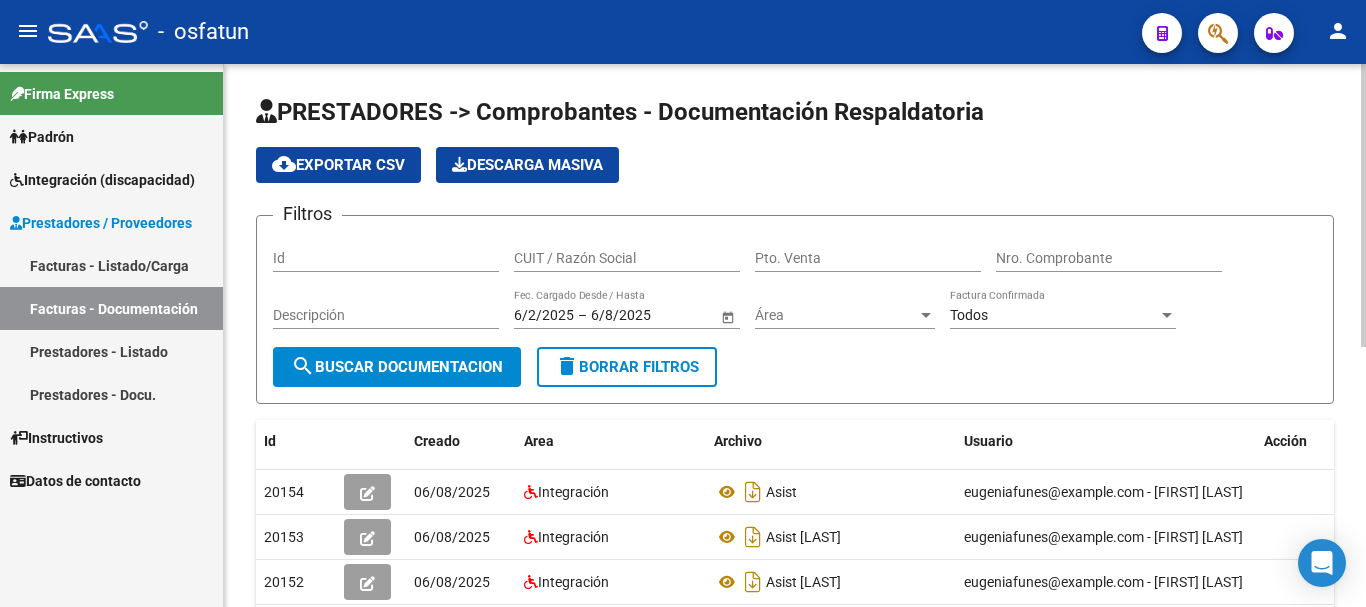 click on "CUIT / Razón Social" at bounding box center [627, 258] 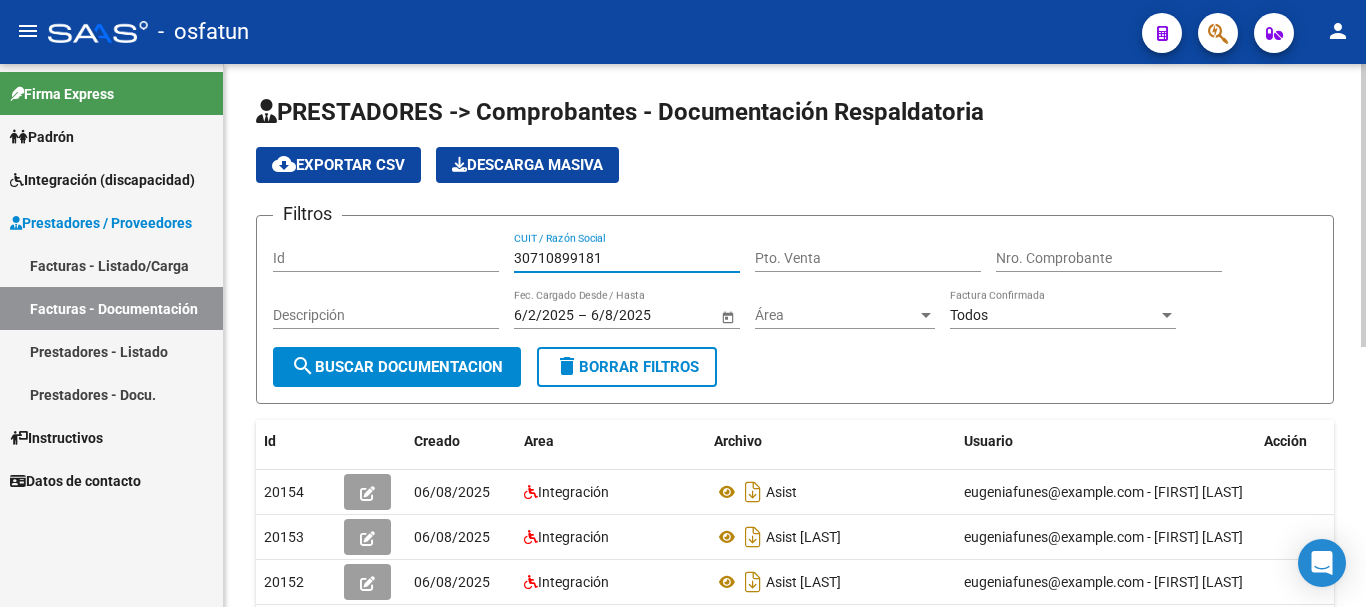 type on "30710899181" 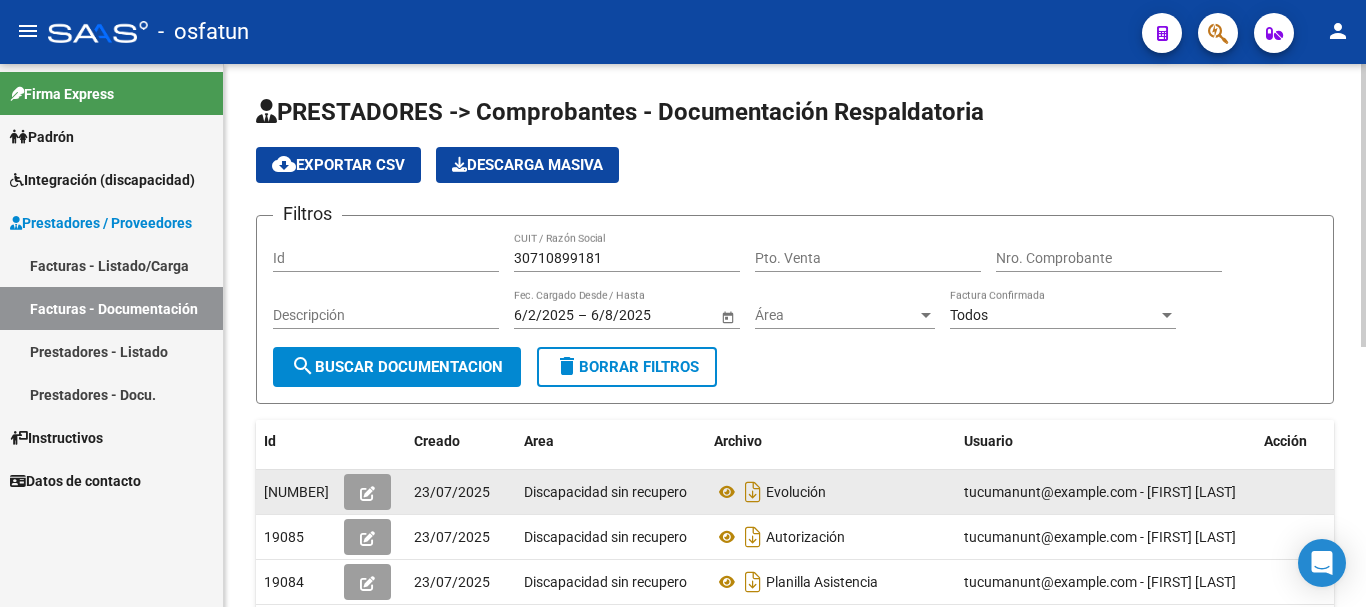click 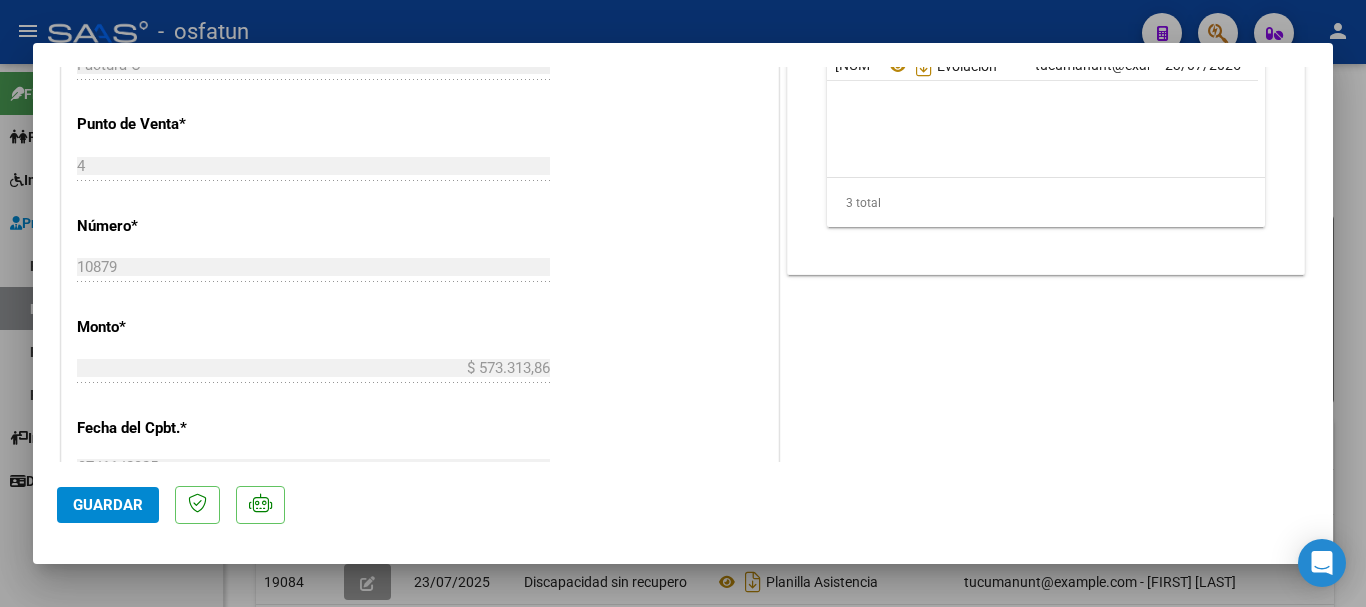 scroll, scrollTop: 558, scrollLeft: 0, axis: vertical 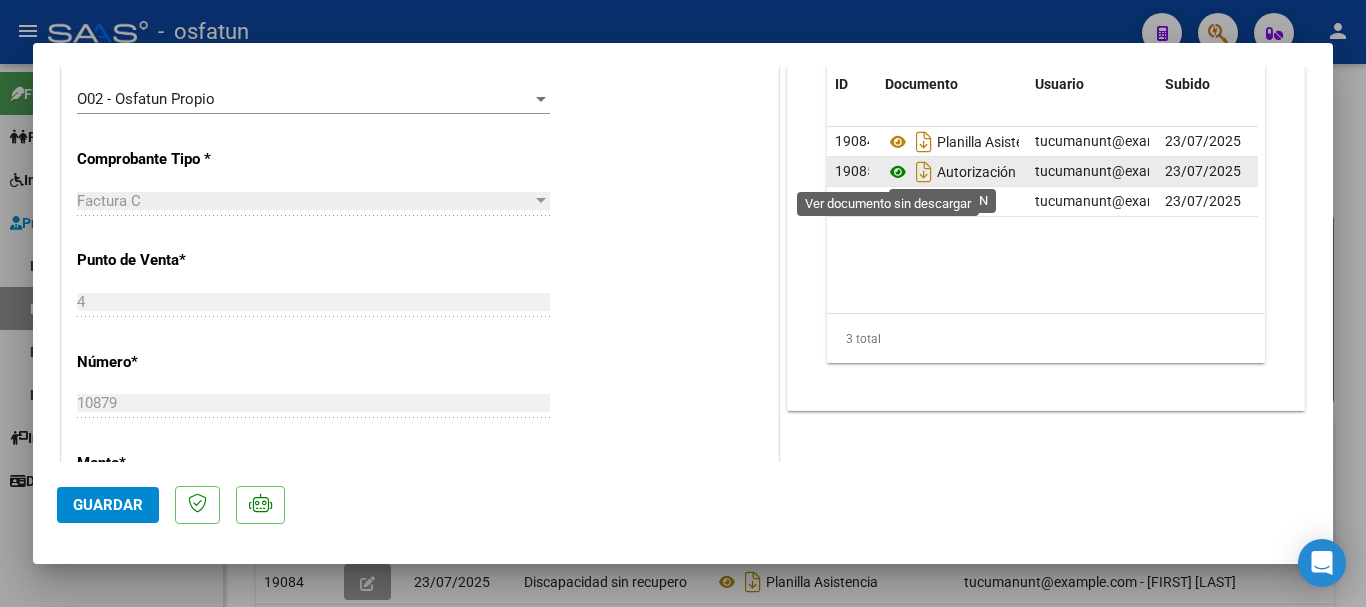 click 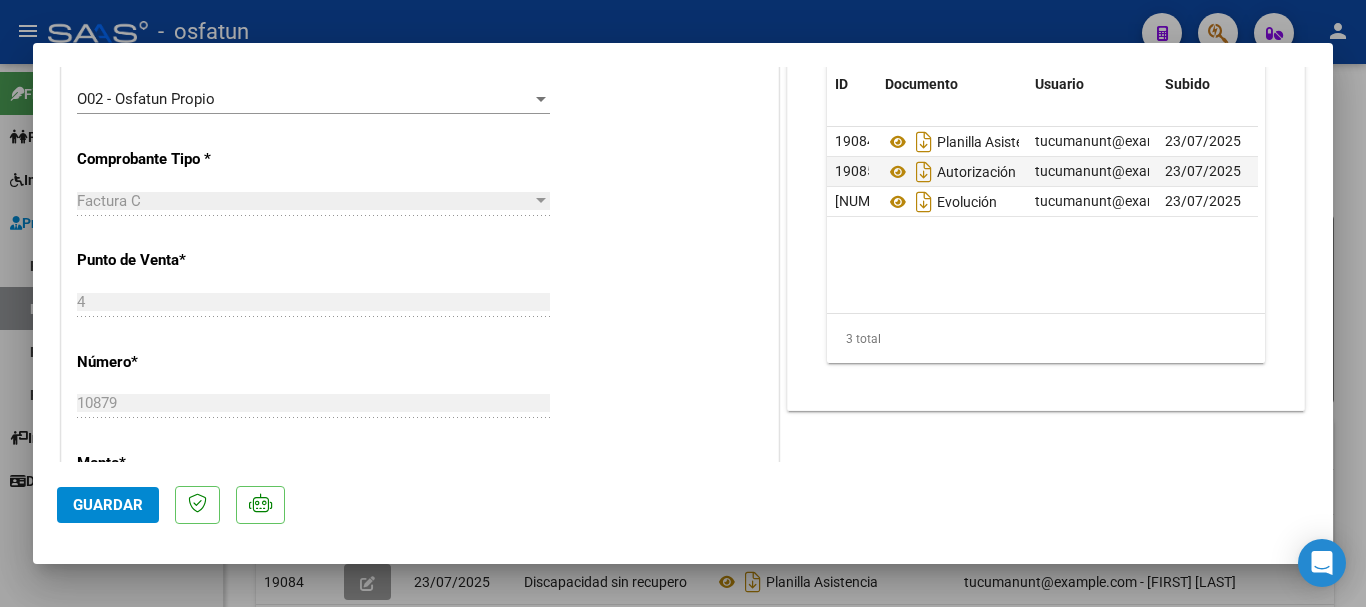 drag, startPoint x: 1359, startPoint y: 407, endPoint x: 1107, endPoint y: 473, distance: 260.4995 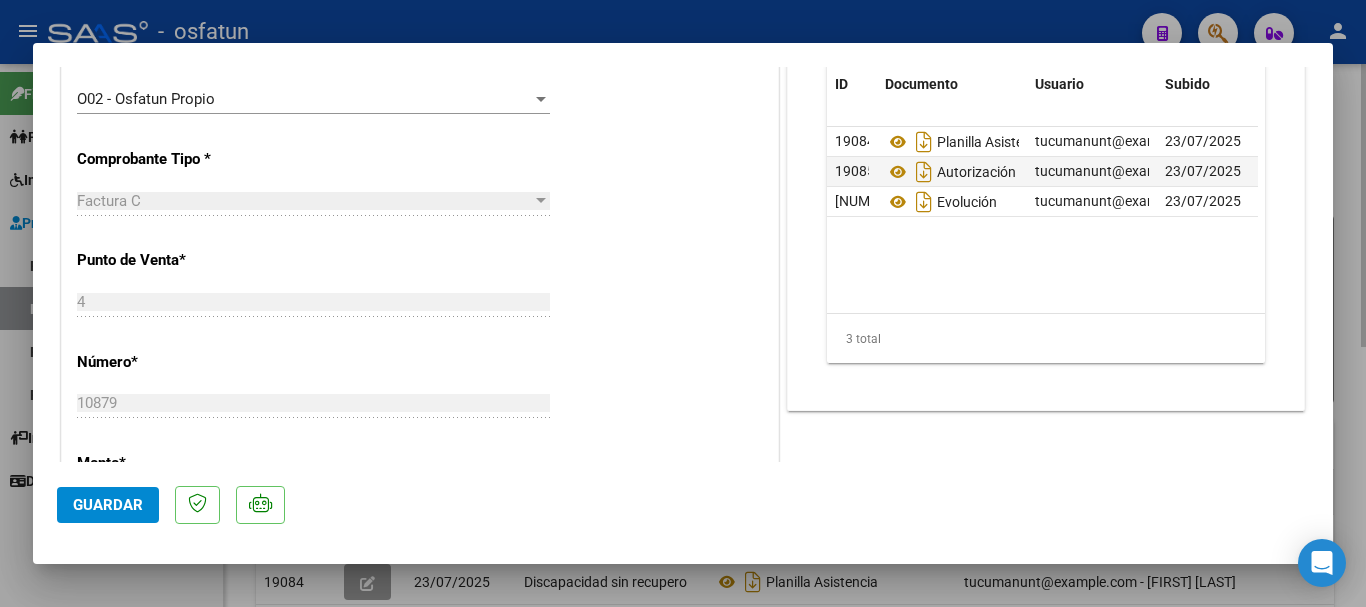 type 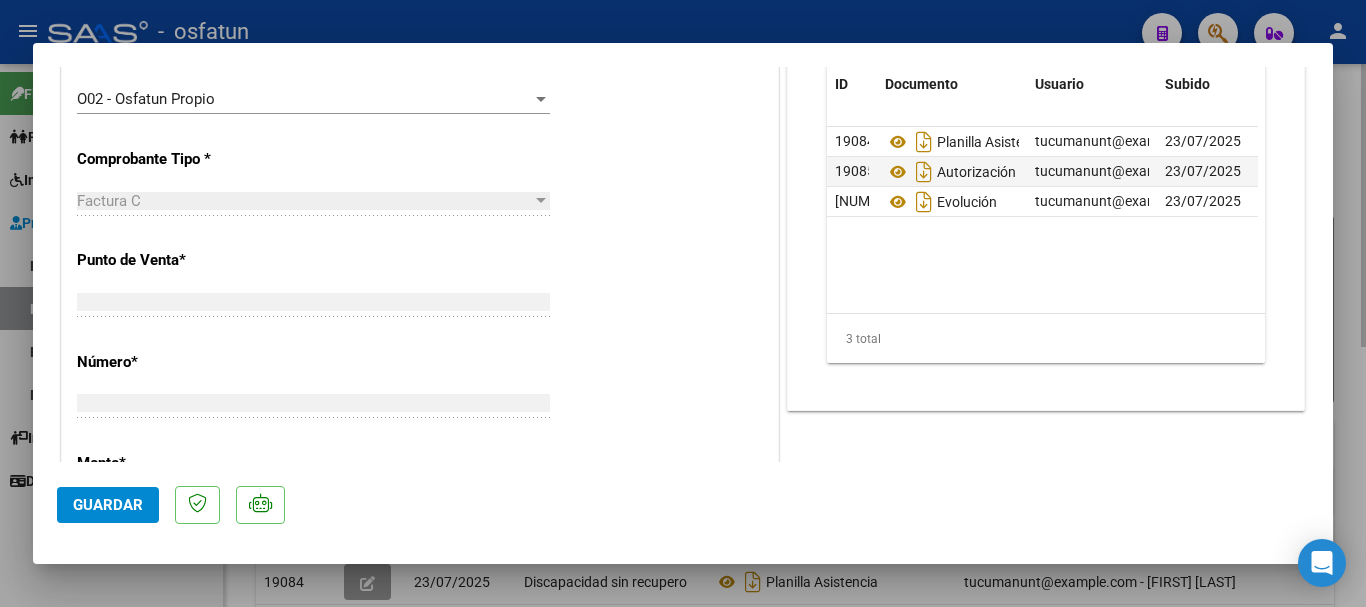 scroll, scrollTop: 0, scrollLeft: 0, axis: both 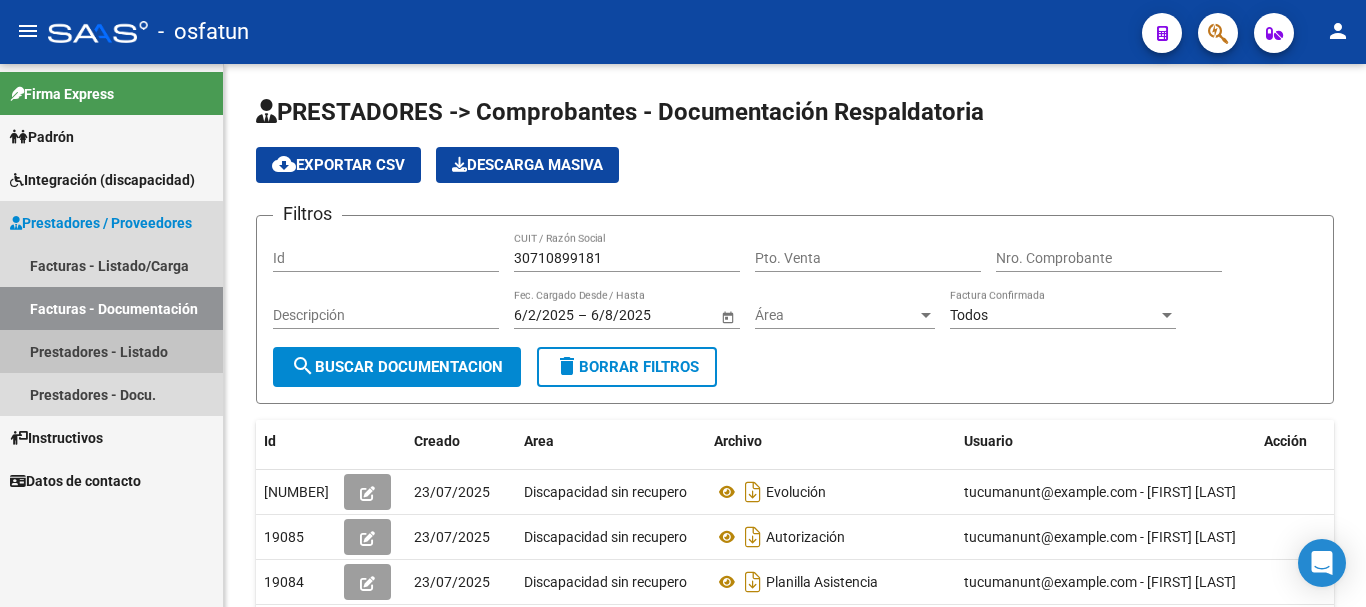 click on "Prestadores - Listado" at bounding box center [111, 351] 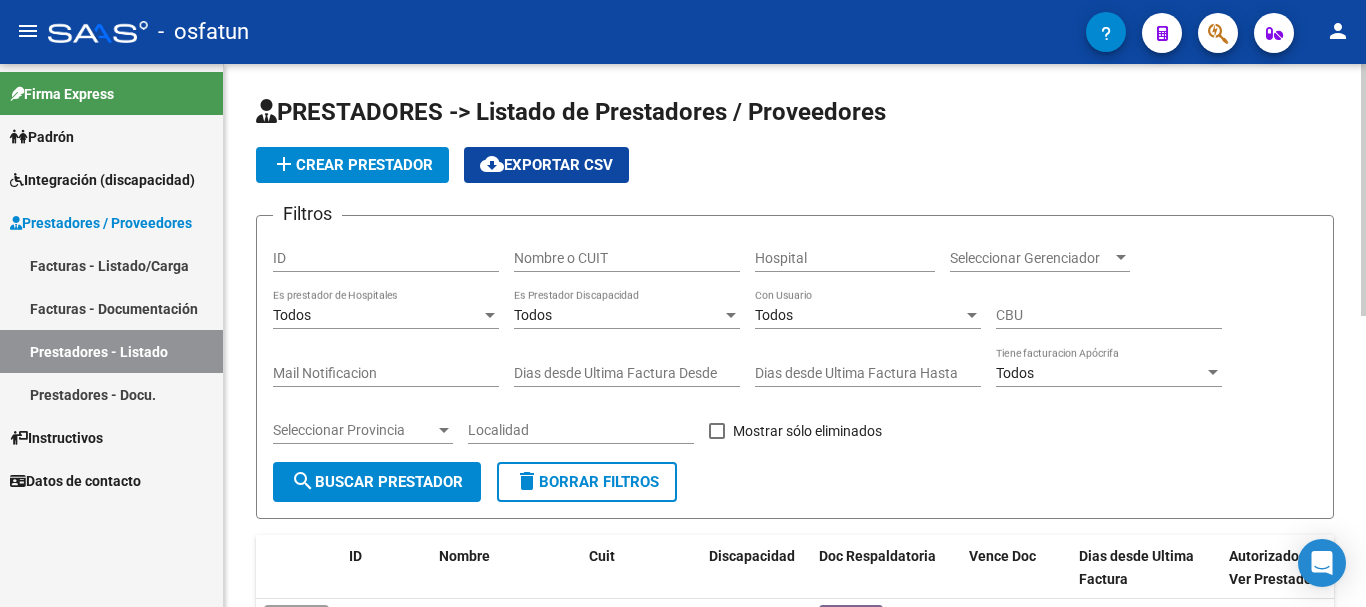 drag, startPoint x: 619, startPoint y: 262, endPoint x: 626, endPoint y: 276, distance: 15.652476 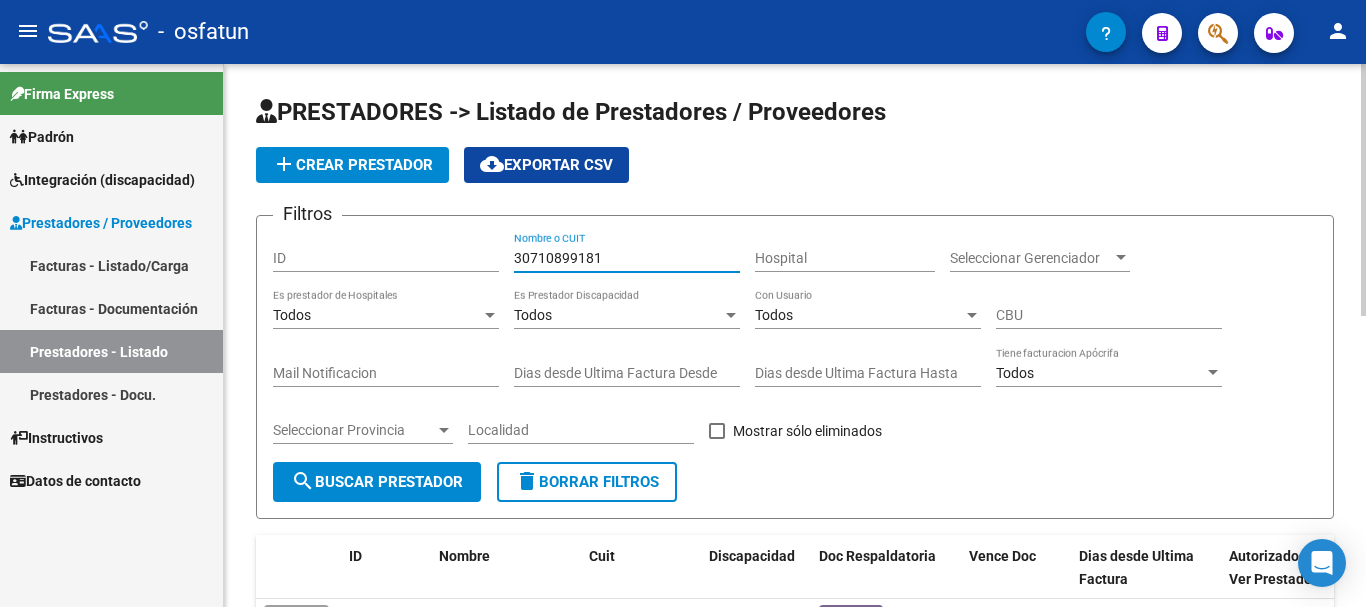 type on "30710899181" 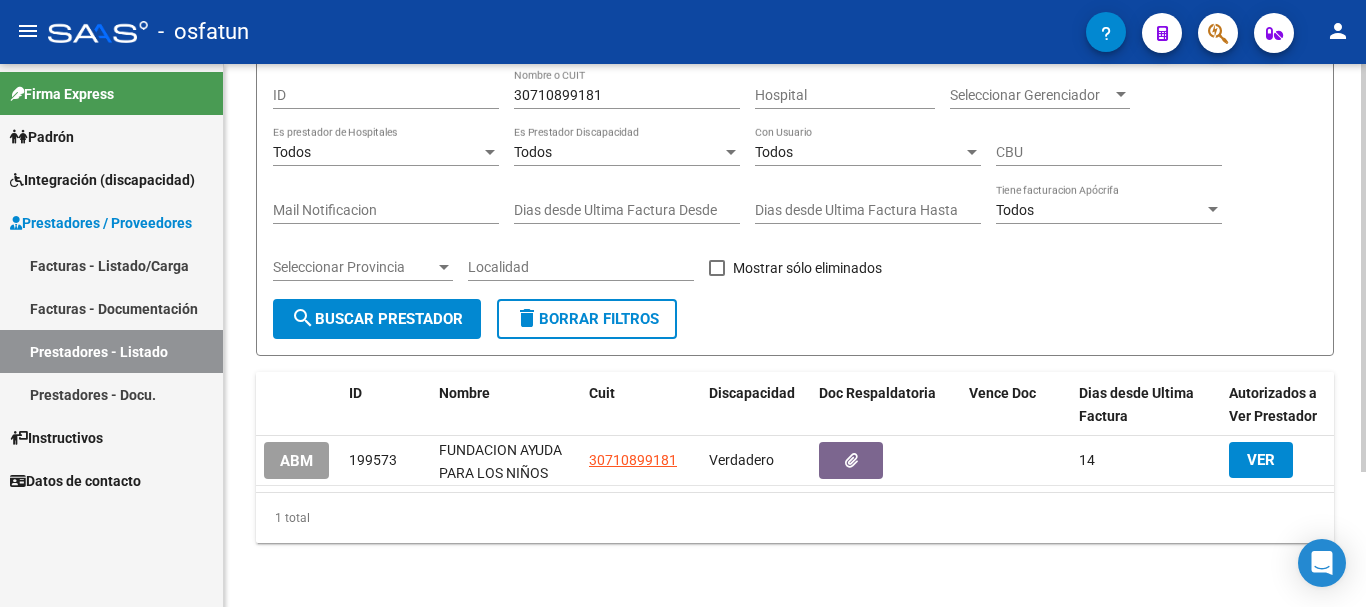 scroll, scrollTop: 179, scrollLeft: 0, axis: vertical 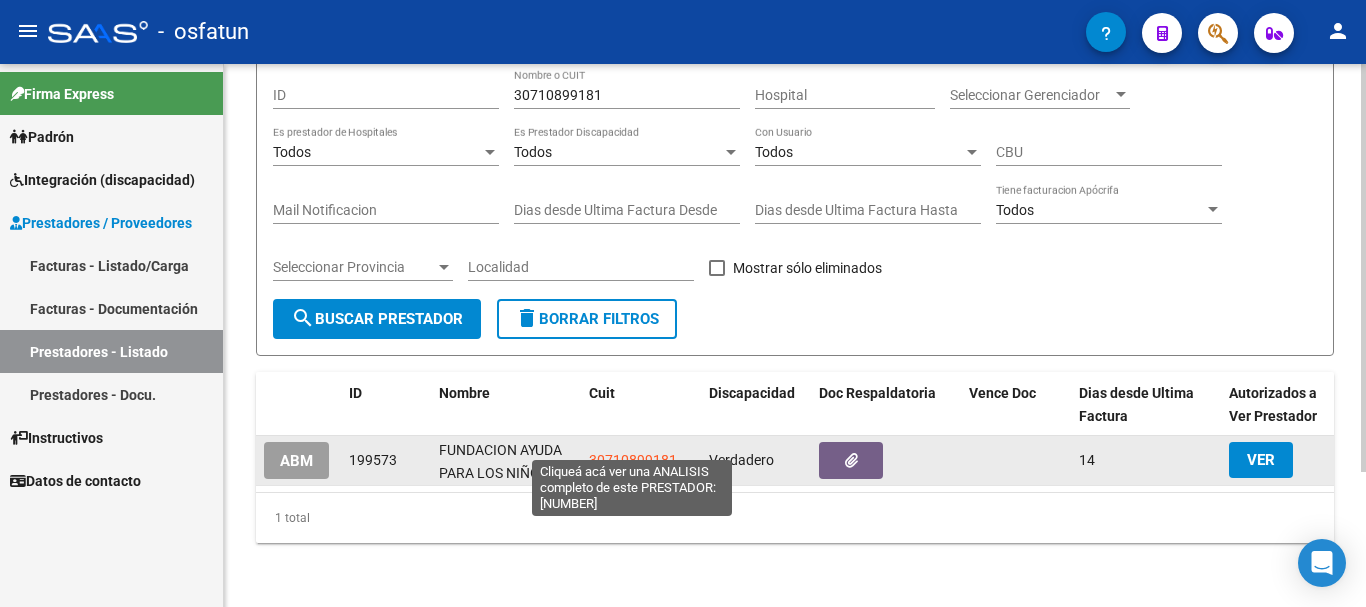 click on "30710899181" 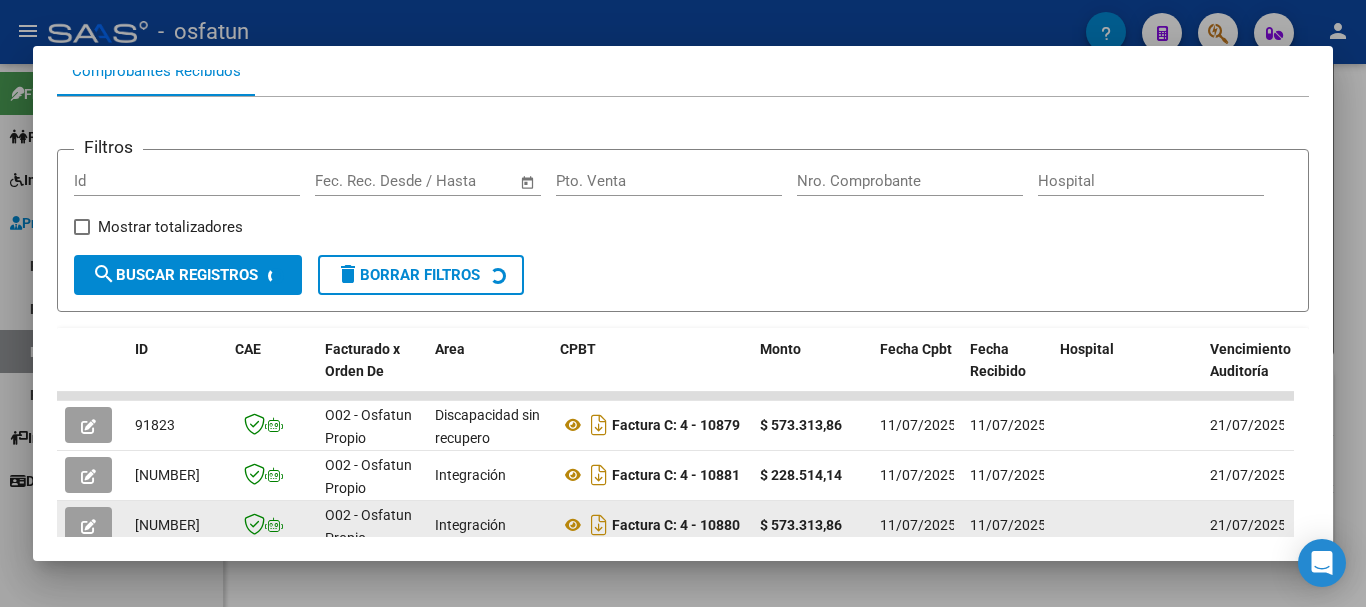 scroll, scrollTop: 221, scrollLeft: 0, axis: vertical 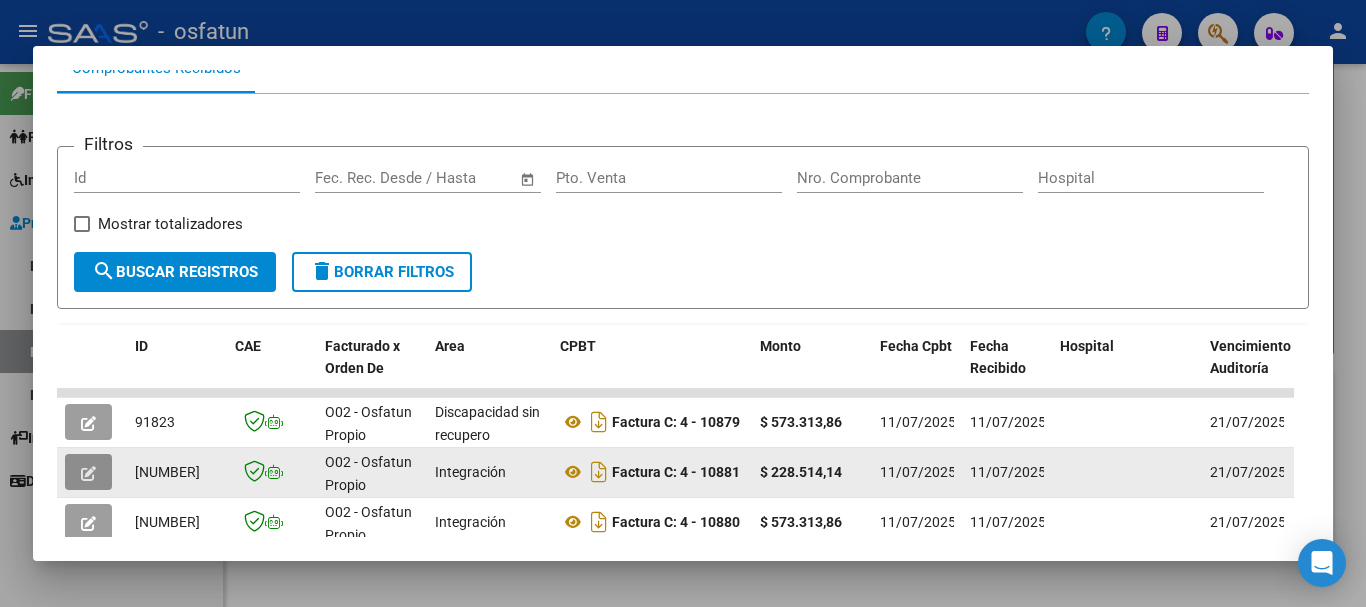 click 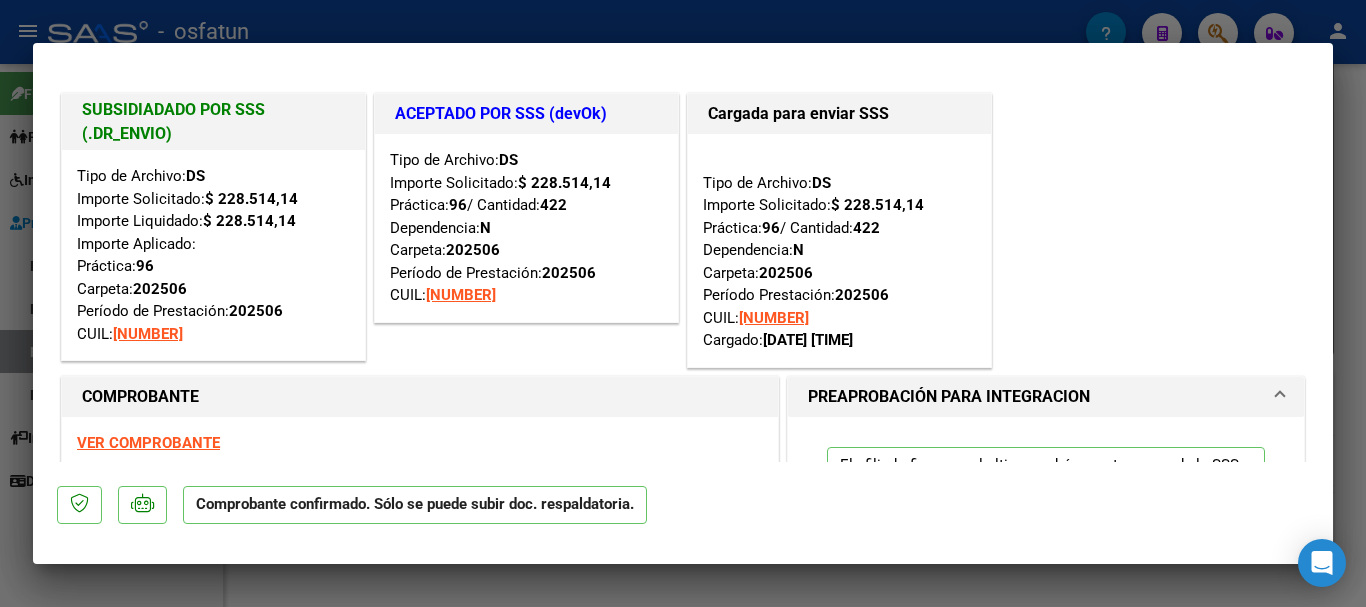 drag, startPoint x: 1337, startPoint y: 139, endPoint x: 1340, endPoint y: 189, distance: 50.08992 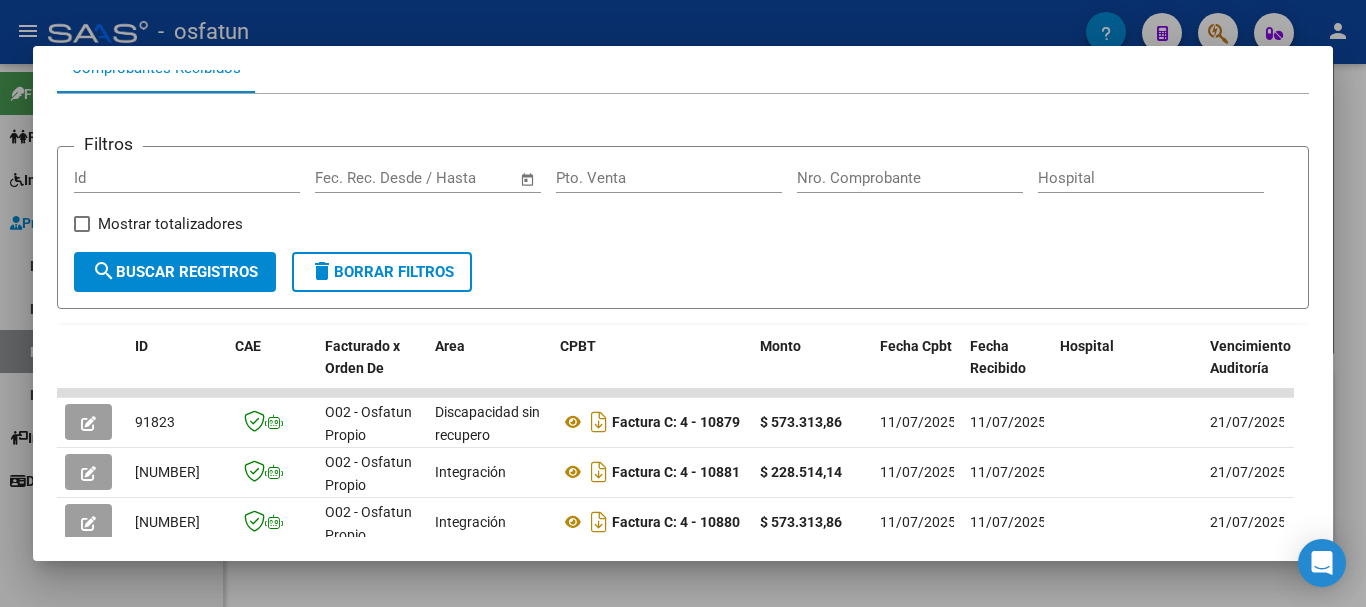scroll, scrollTop: 208, scrollLeft: 0, axis: vertical 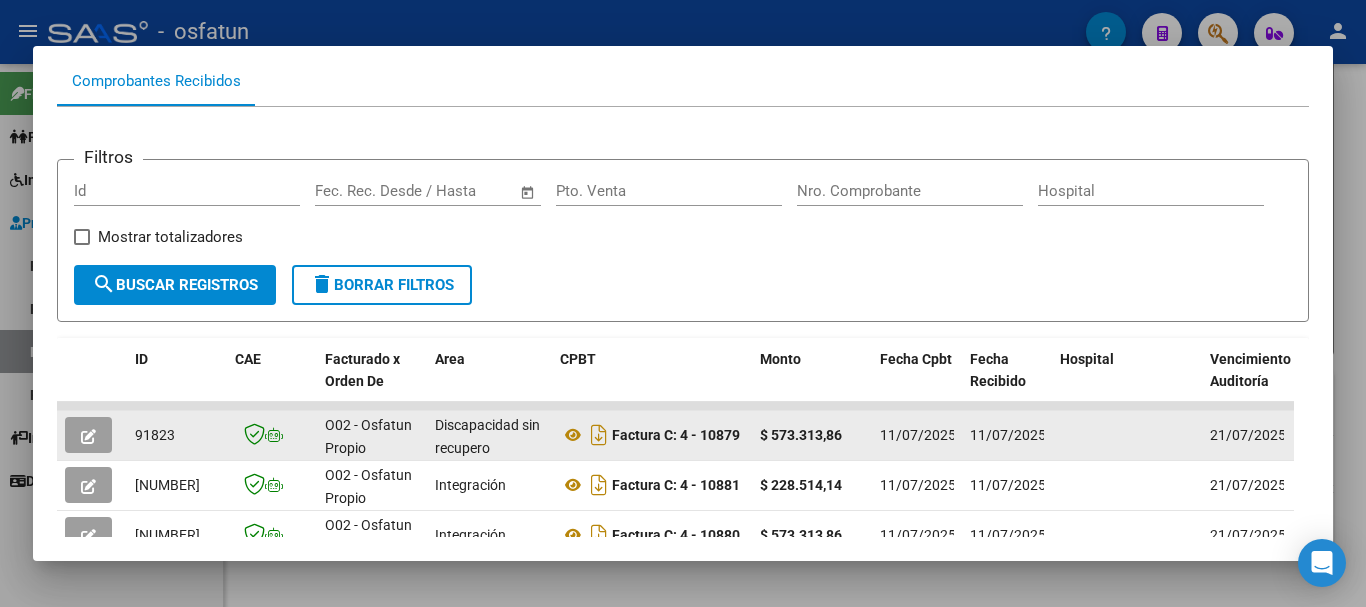 click 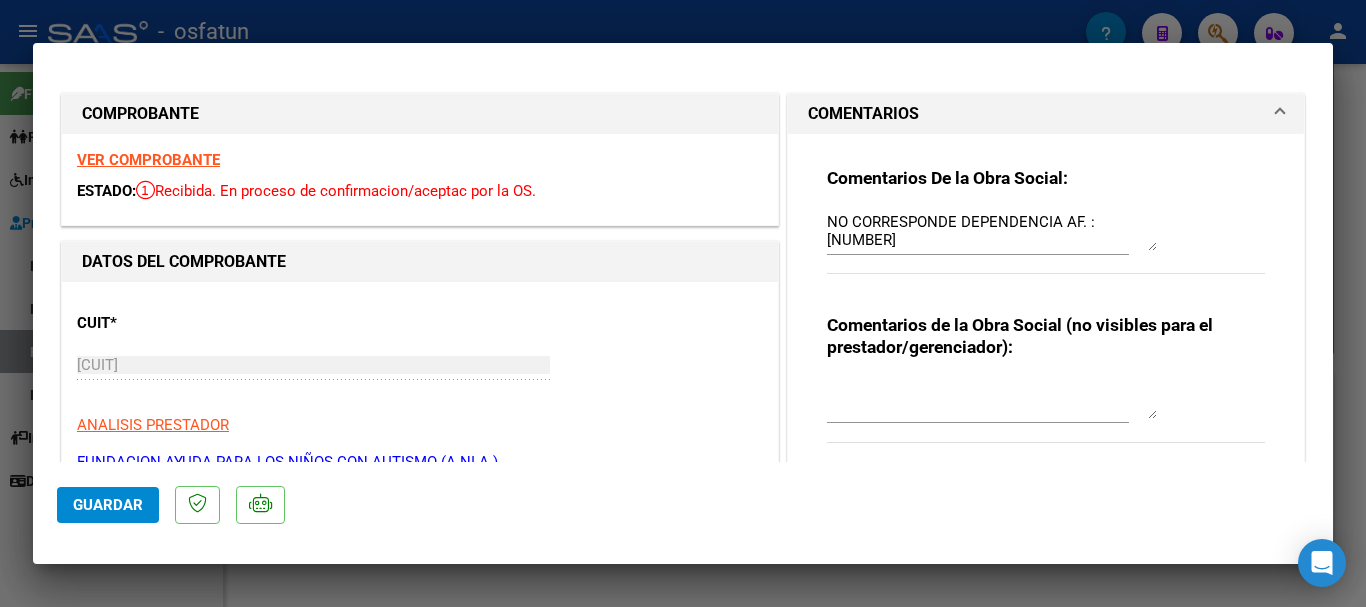 drag, startPoint x: 1333, startPoint y: 125, endPoint x: 1342, endPoint y: 166, distance: 41.976185 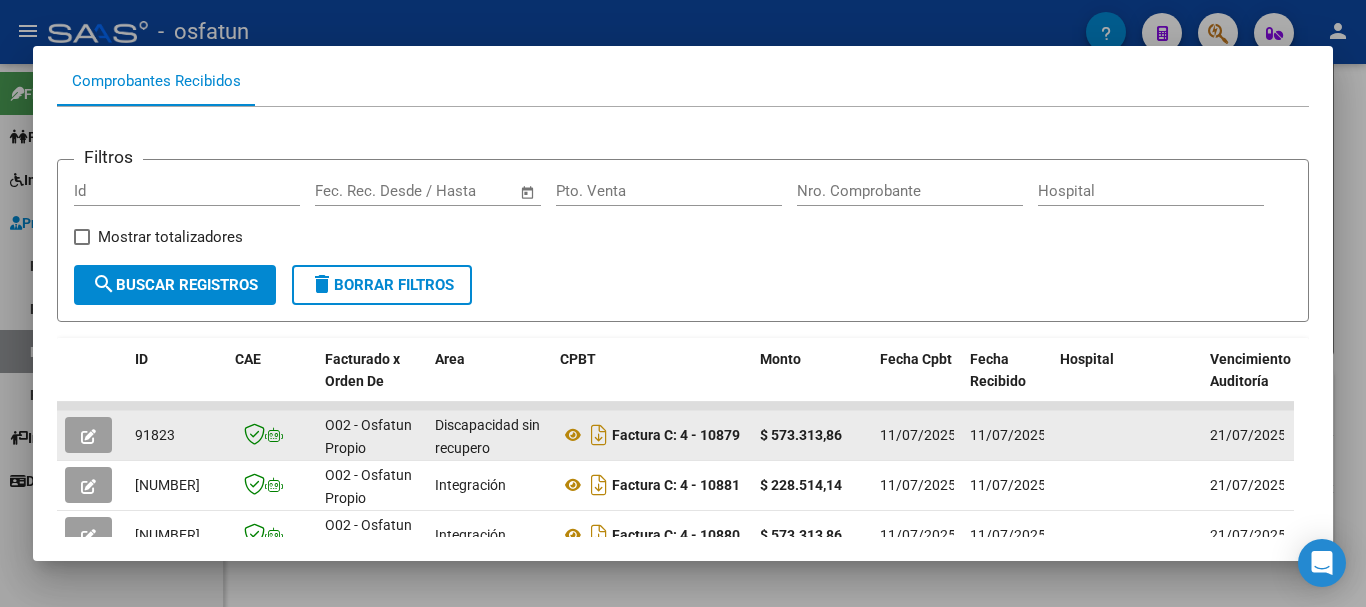 click 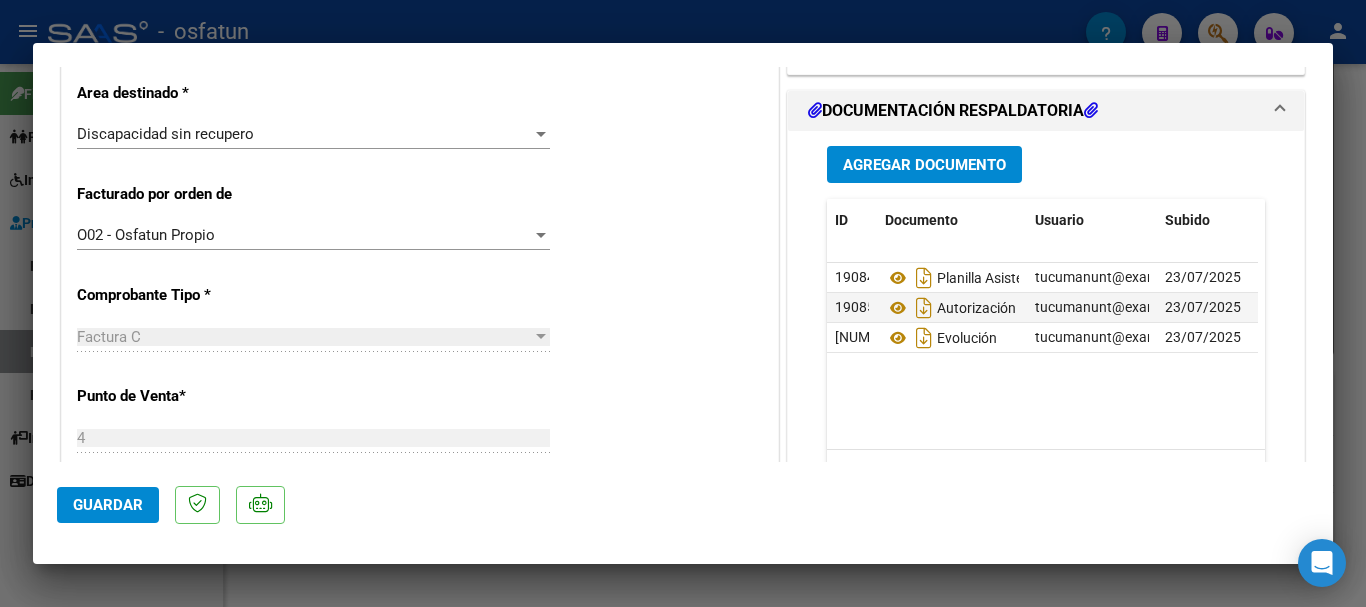 scroll, scrollTop: 475, scrollLeft: 0, axis: vertical 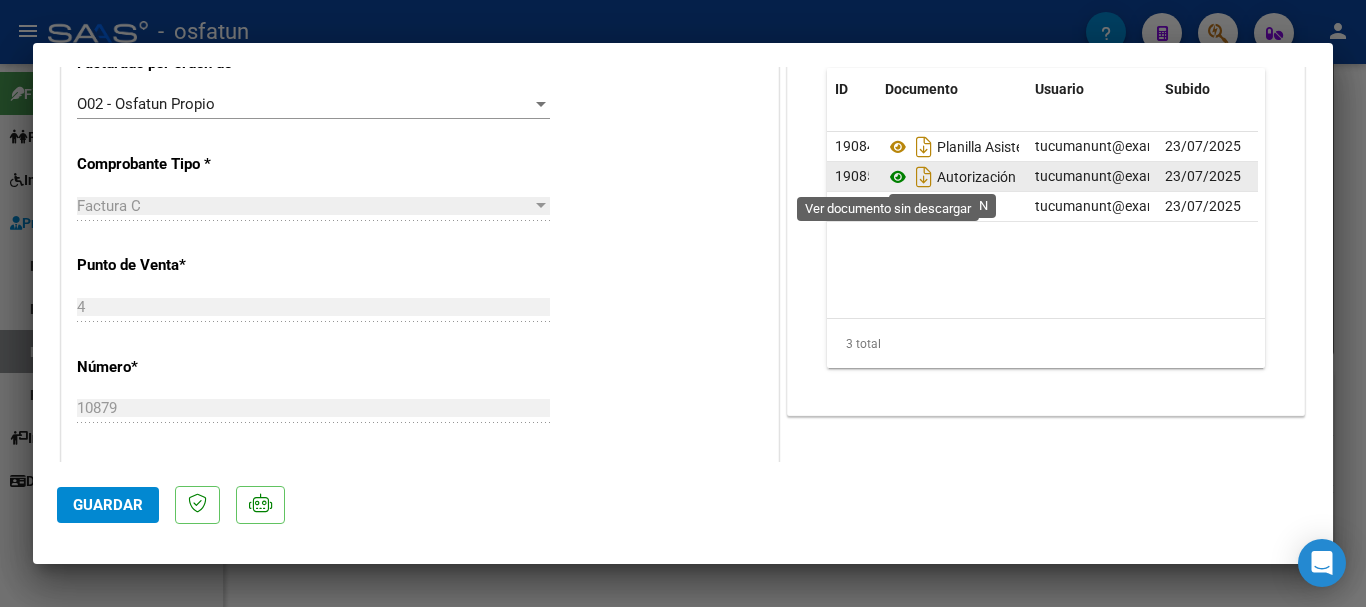 click 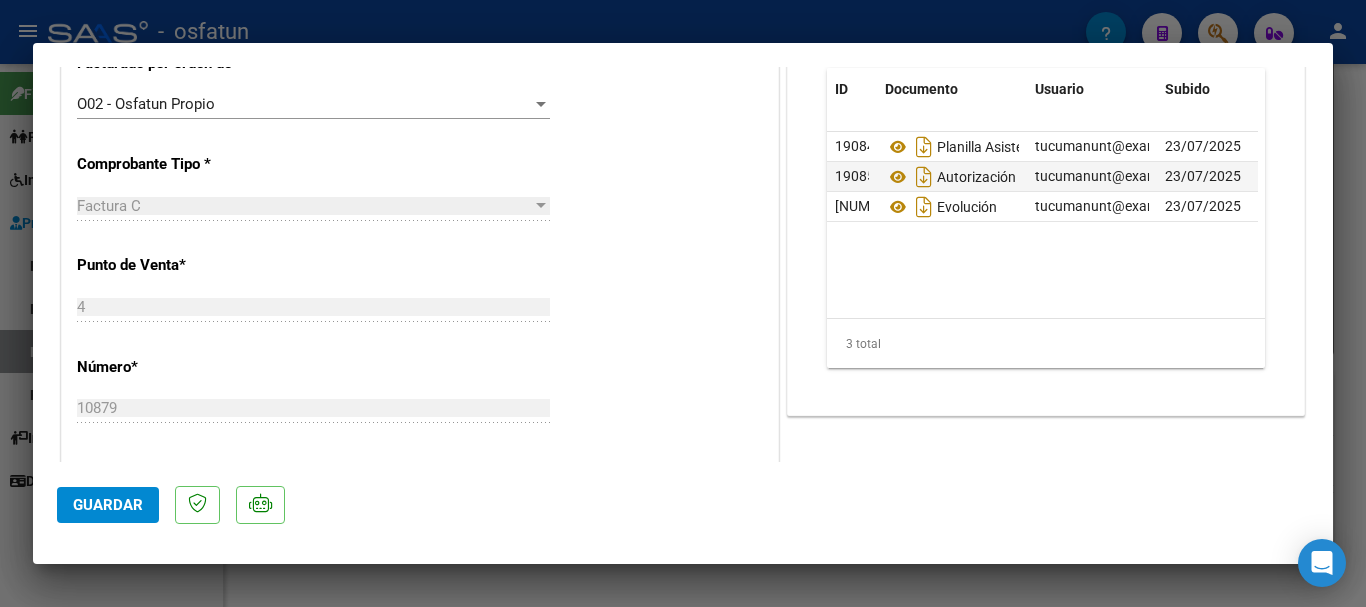 click at bounding box center [683, 303] 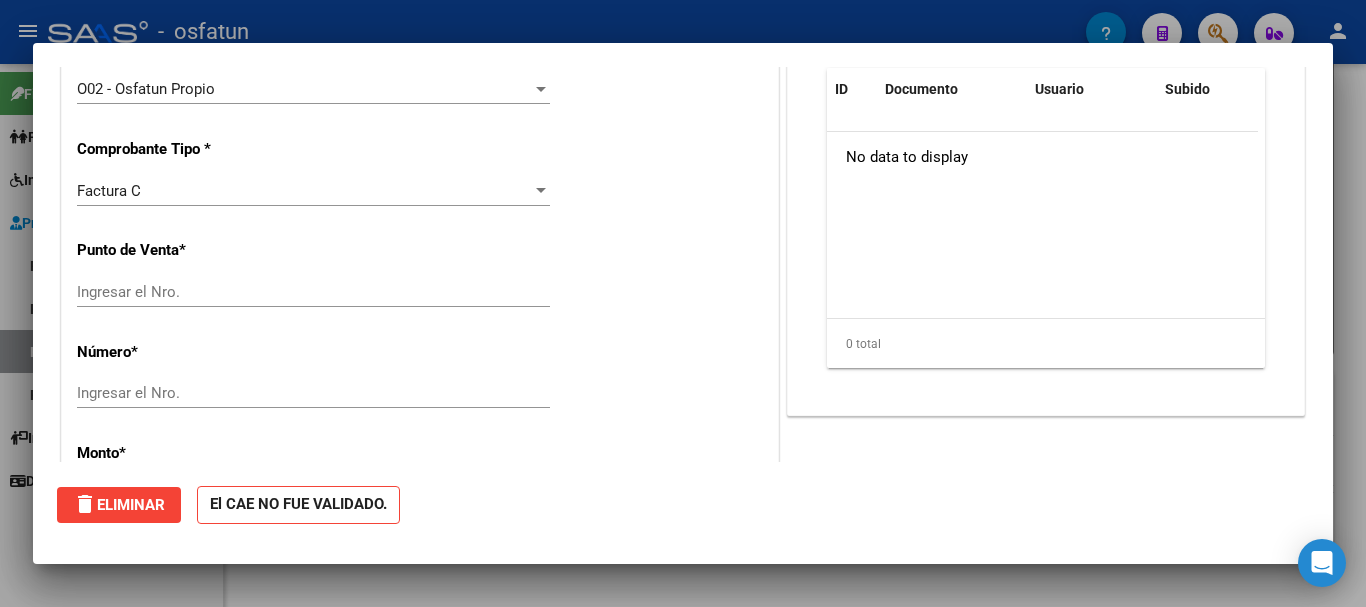 scroll, scrollTop: 0, scrollLeft: 0, axis: both 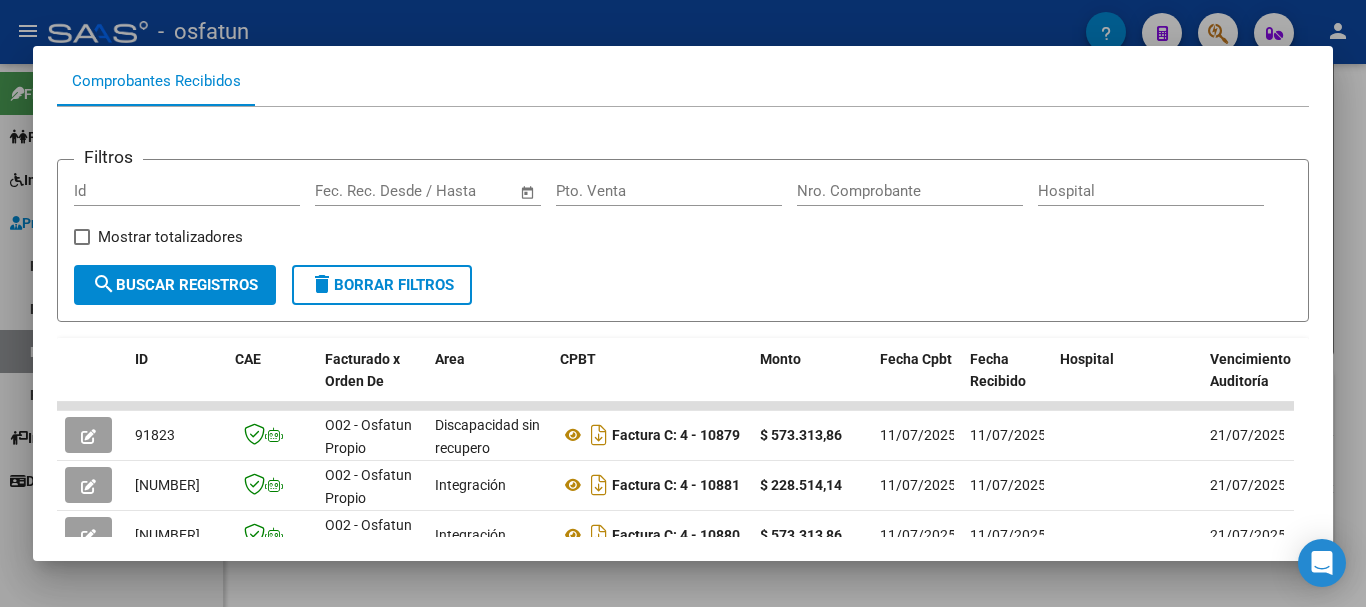 click at bounding box center [683, 303] 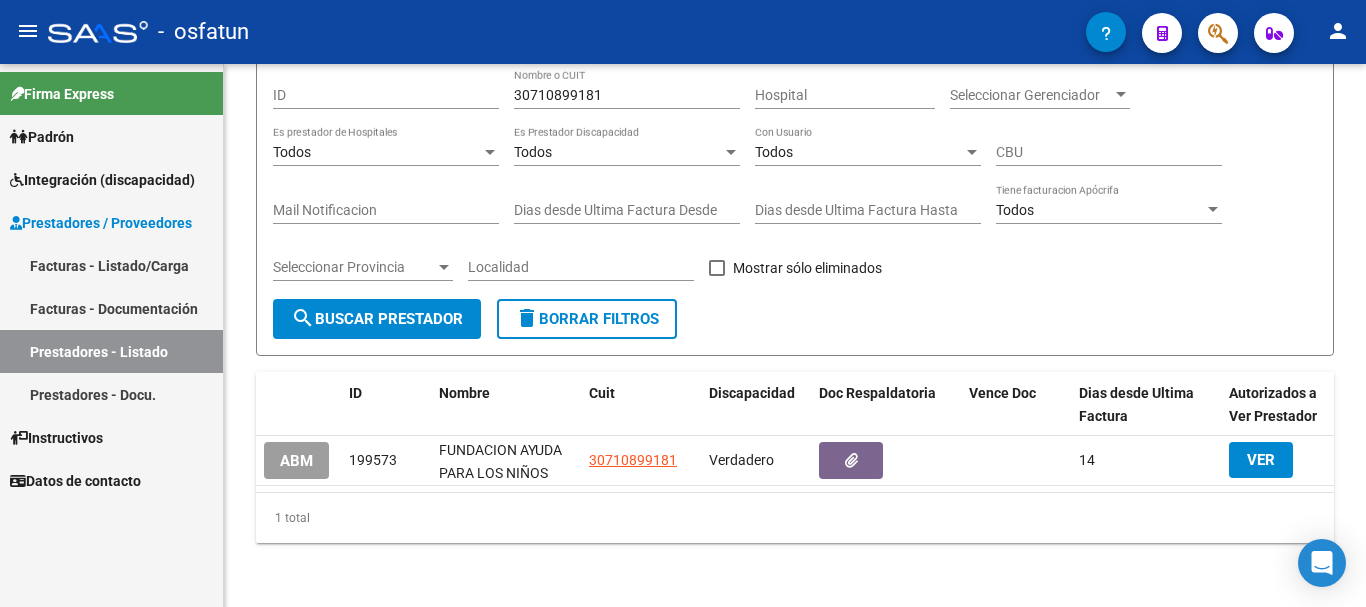 click on "Prestadores - Listado" at bounding box center [111, 351] 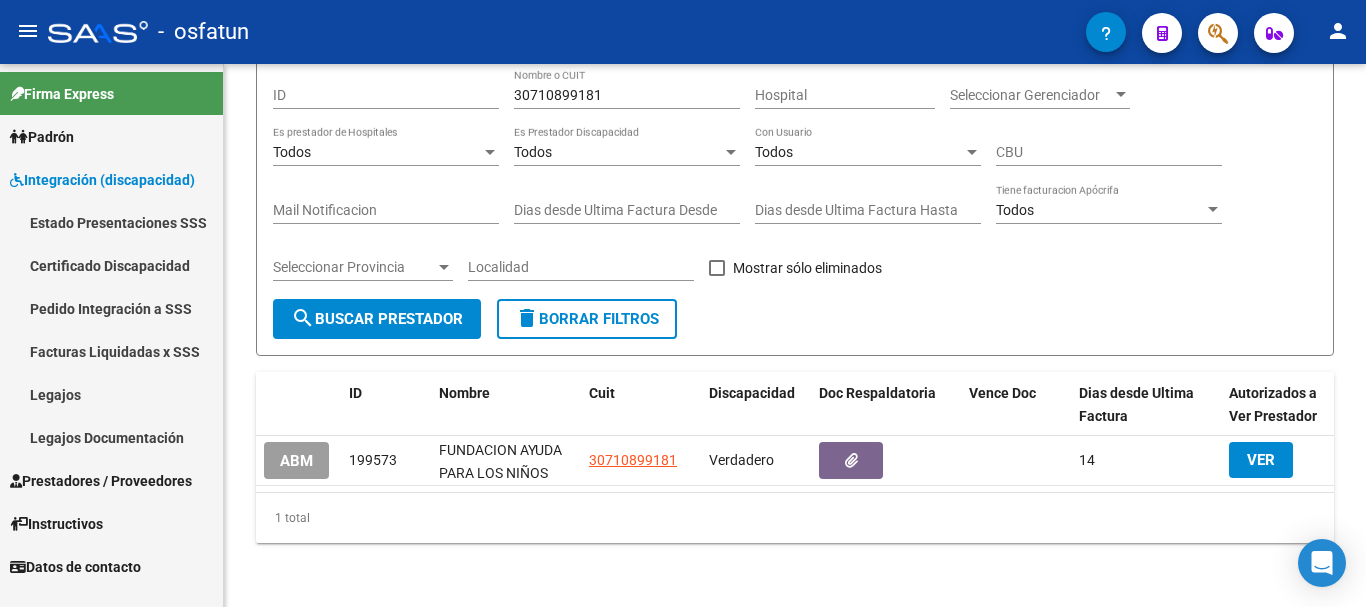 click on "Legajos" at bounding box center [111, 394] 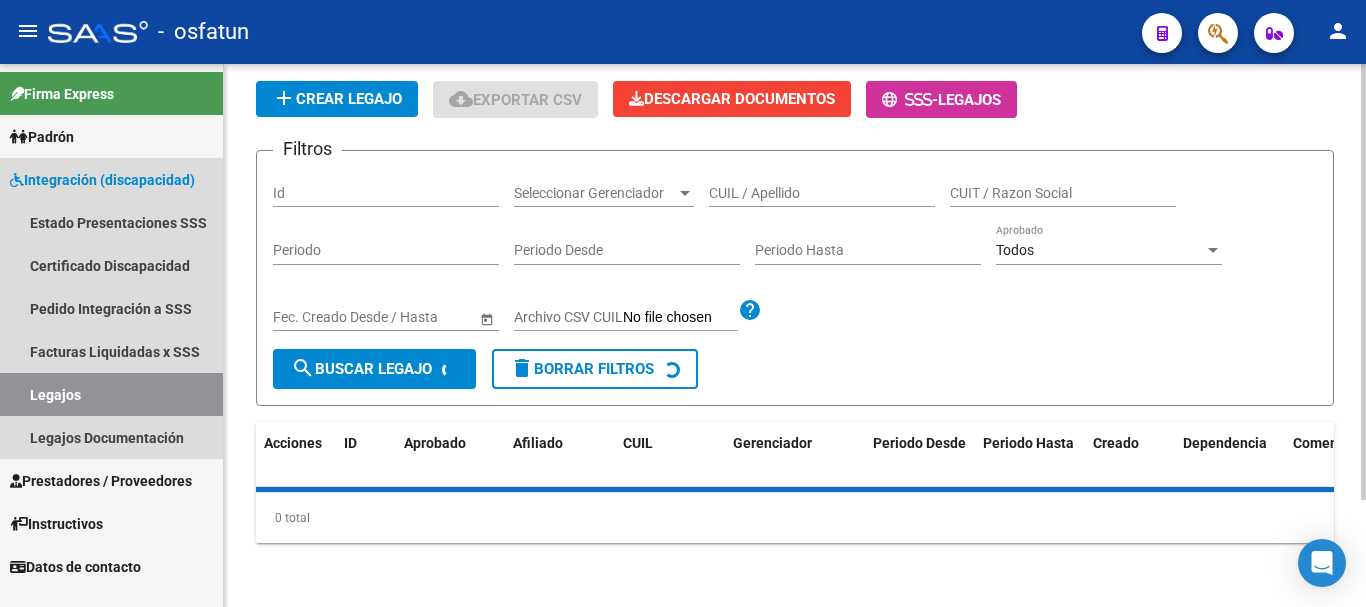 scroll, scrollTop: 0, scrollLeft: 0, axis: both 